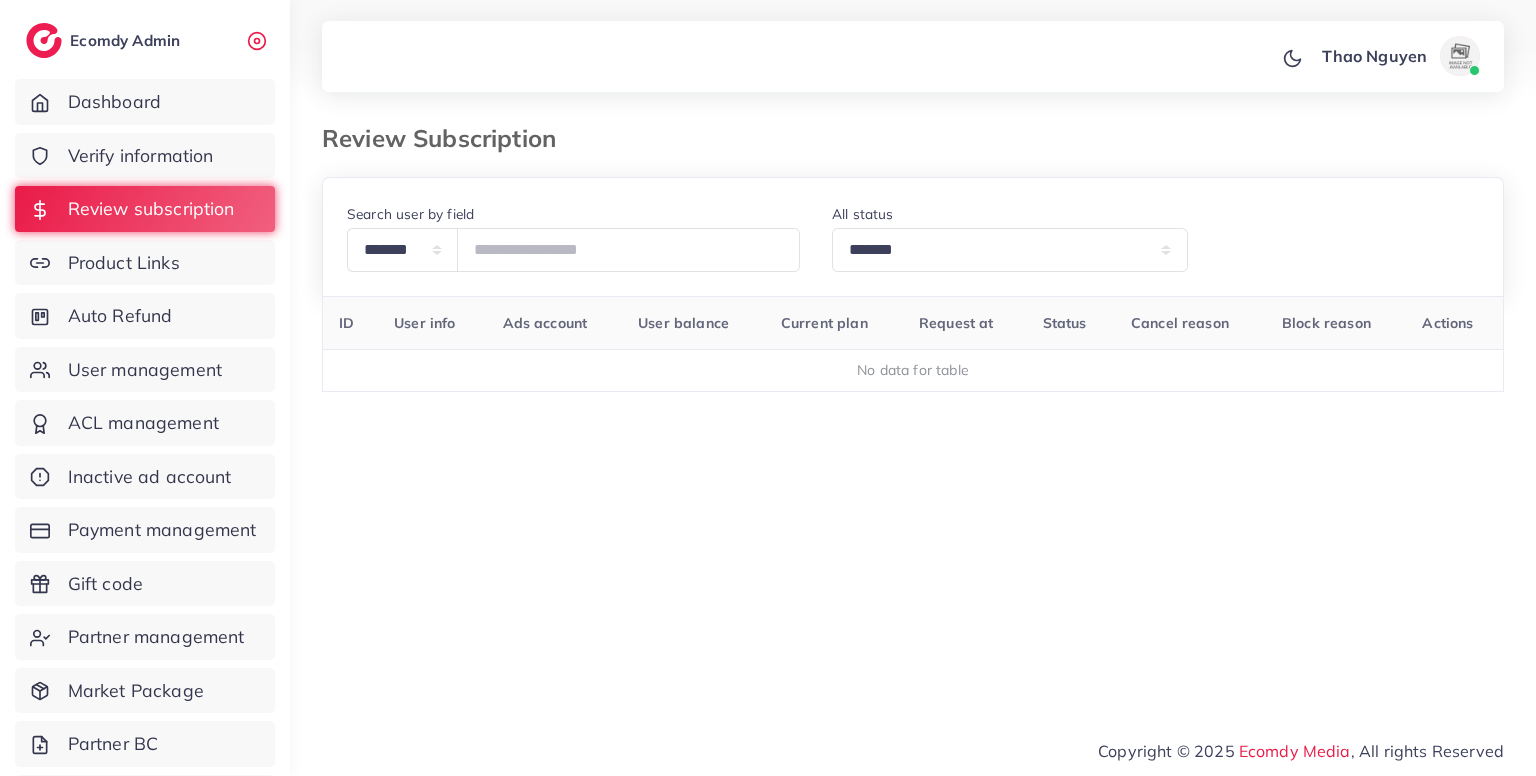 select on "*******" 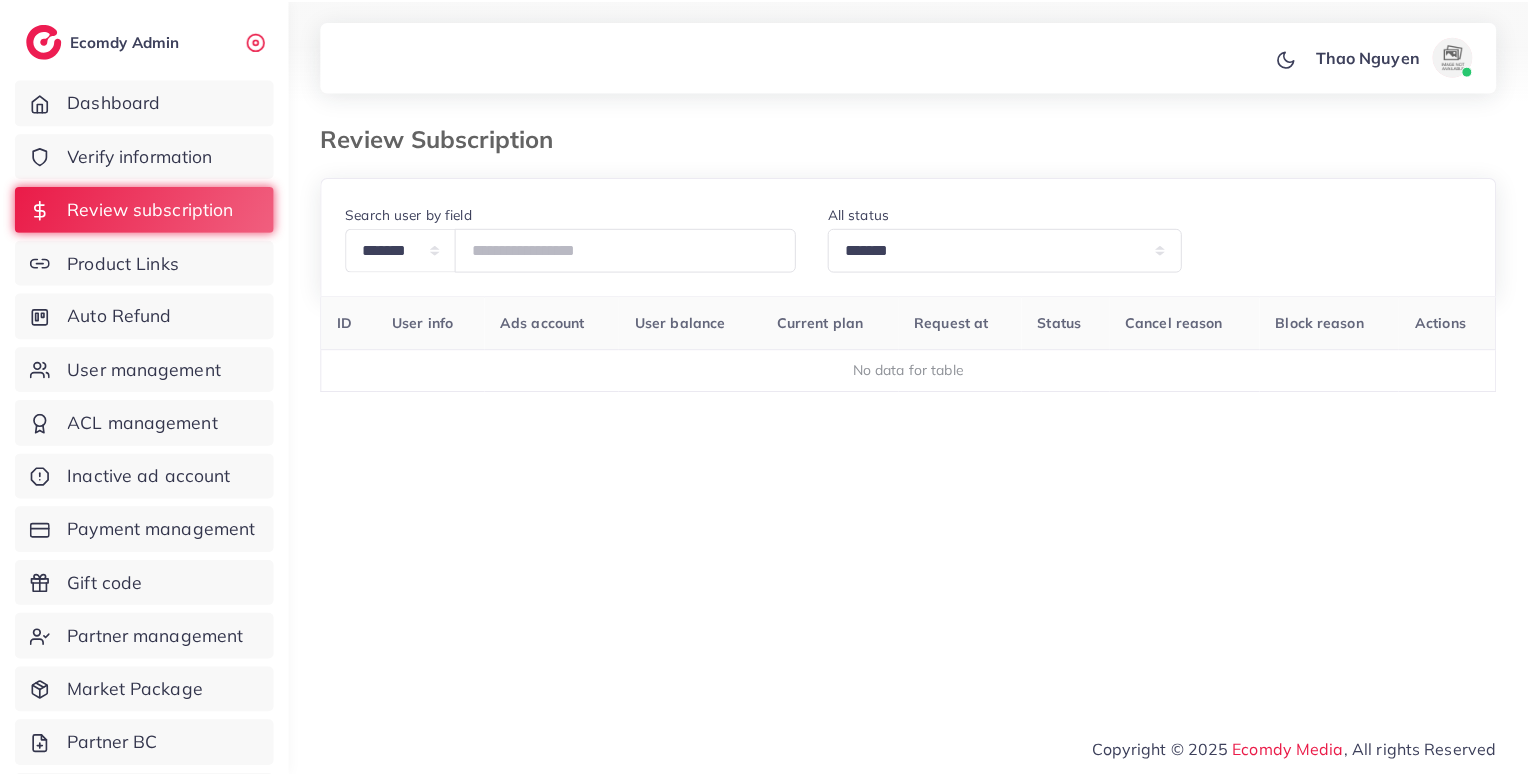 scroll, scrollTop: 0, scrollLeft: 0, axis: both 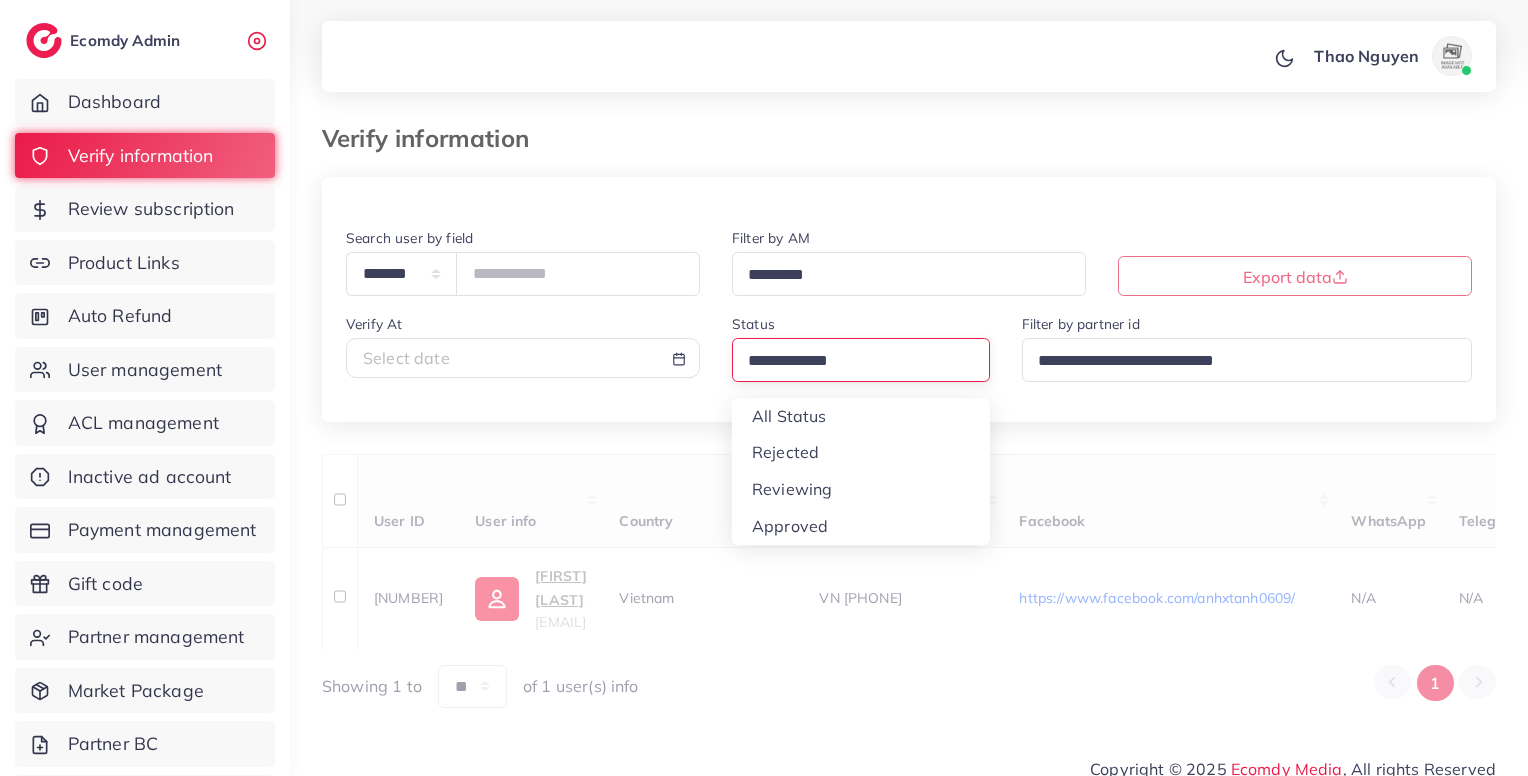 click at bounding box center (852, 359) 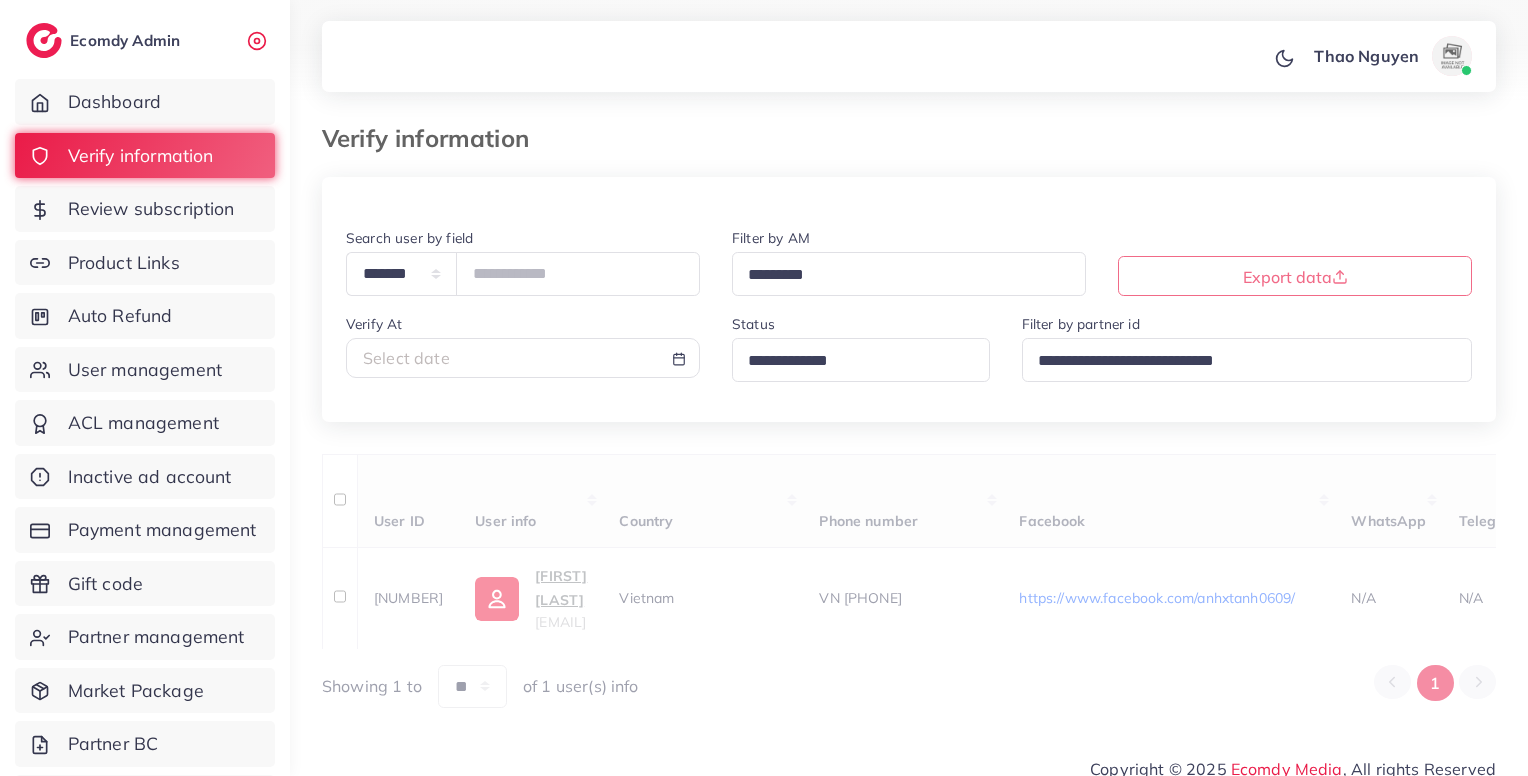drag, startPoint x: 835, startPoint y: 345, endPoint x: 859, endPoint y: 365, distance: 31.241 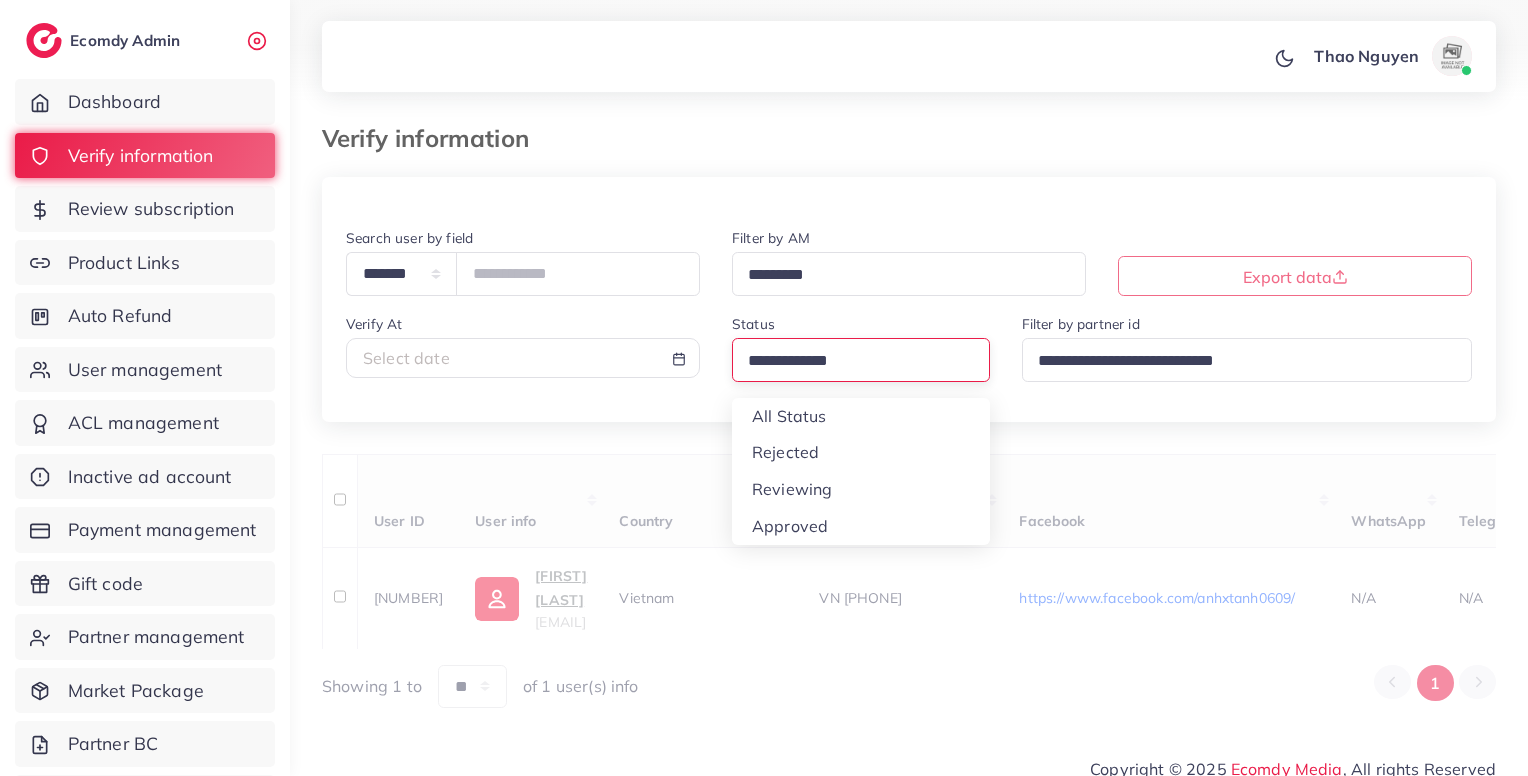 click at bounding box center [852, 361] 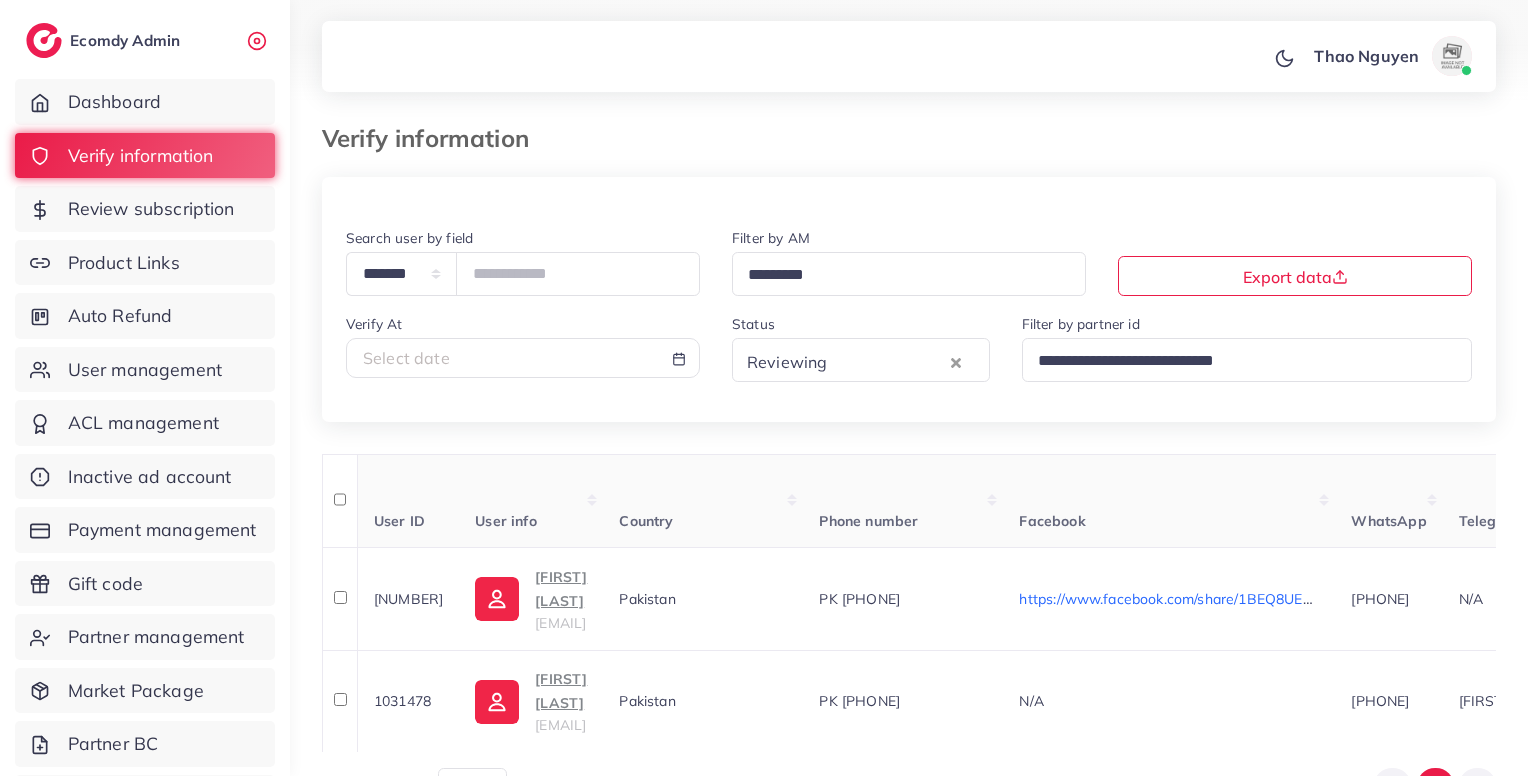 scroll, scrollTop: 121, scrollLeft: 0, axis: vertical 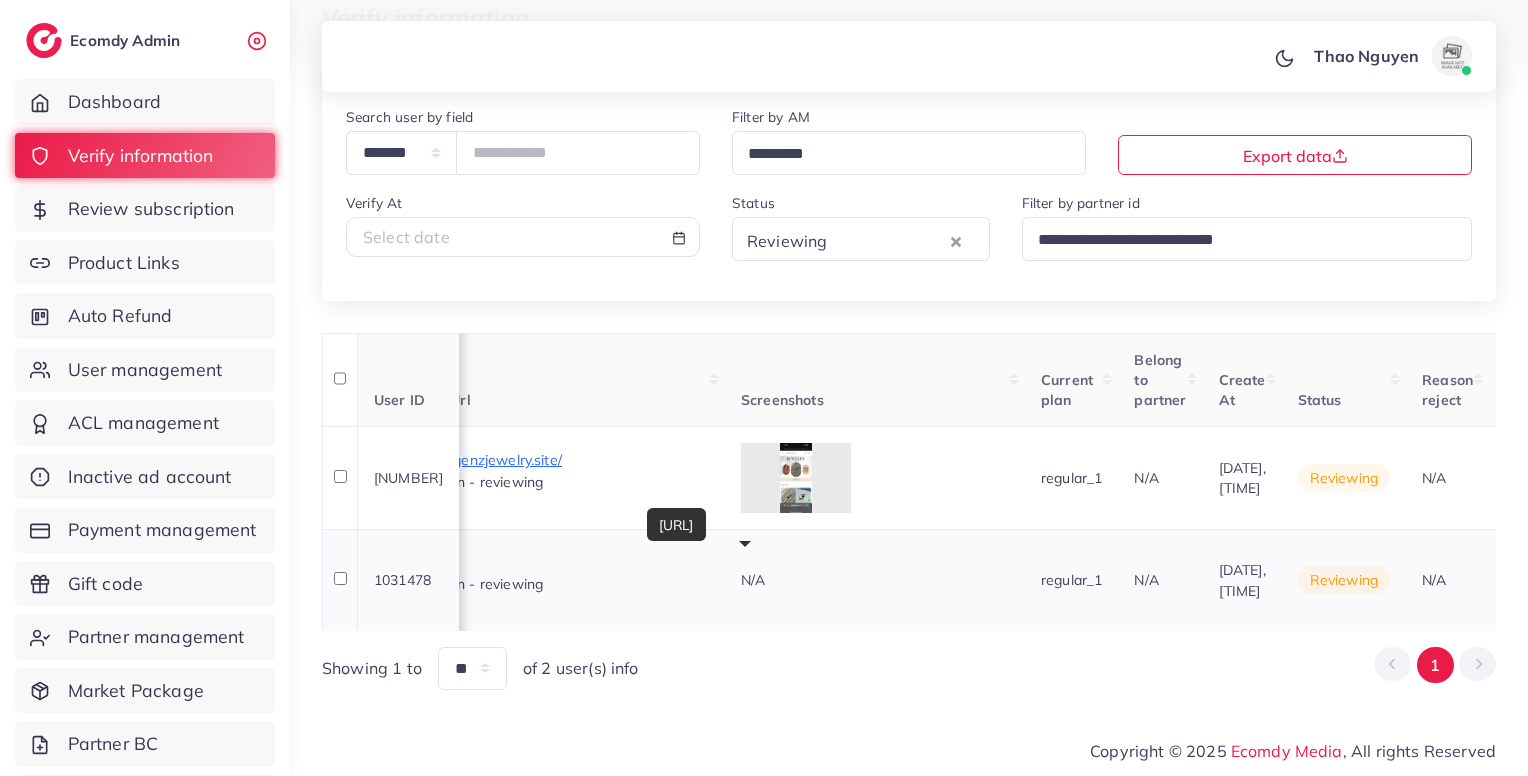 click on "[URL]" at bounding box center (559, 562) 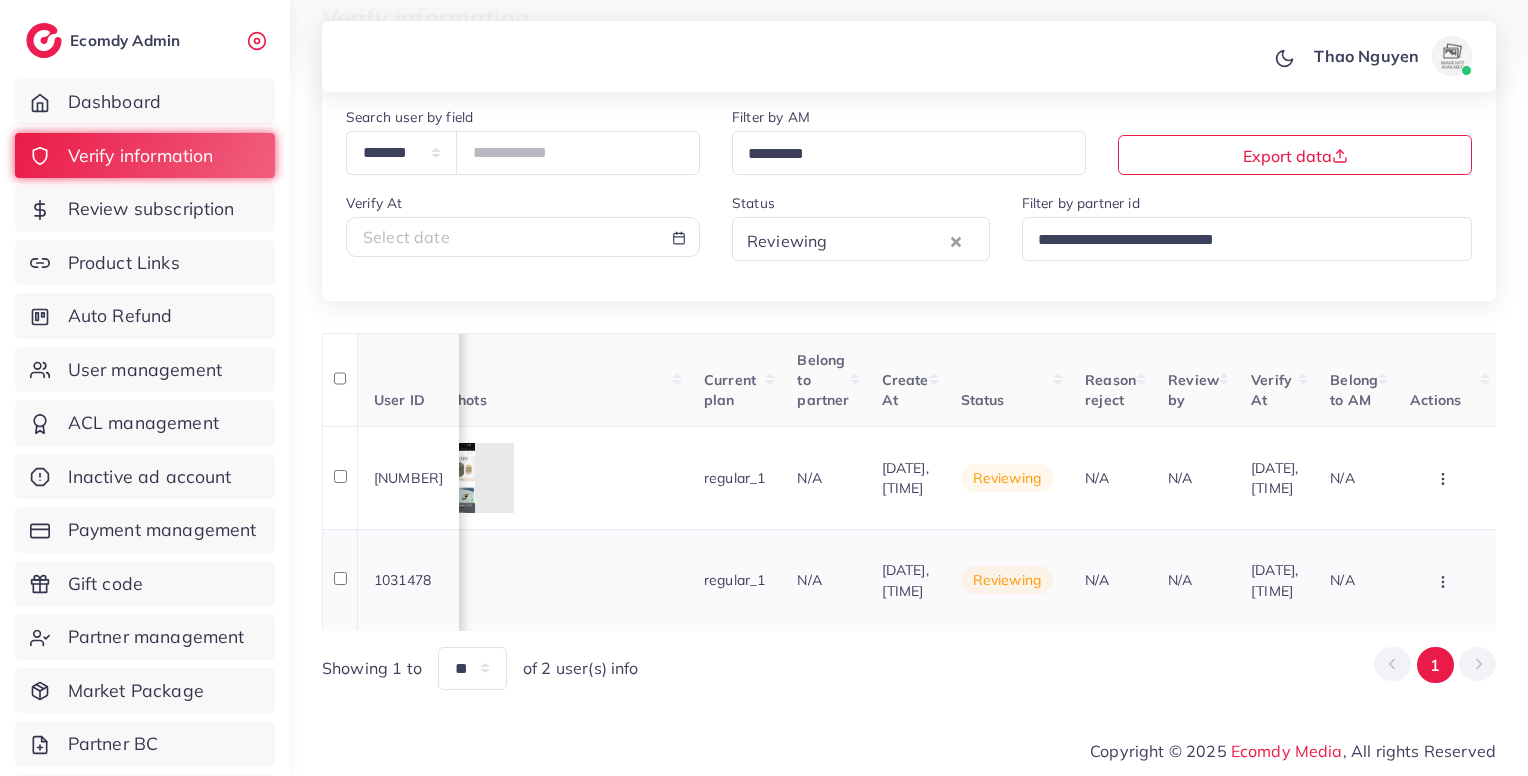 scroll, scrollTop: 0, scrollLeft: 1752, axis: horizontal 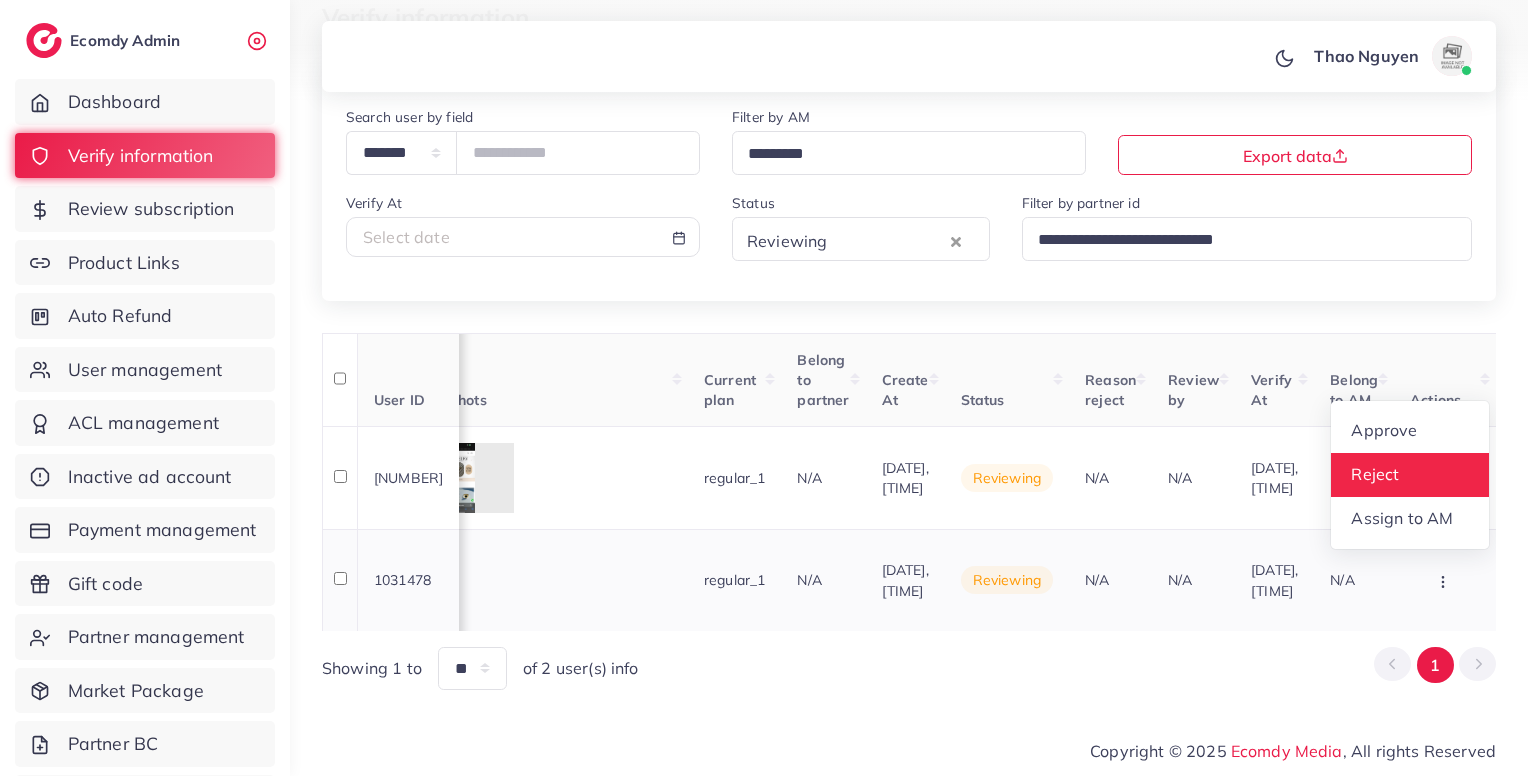 click on "Reject" at bounding box center [1376, 474] 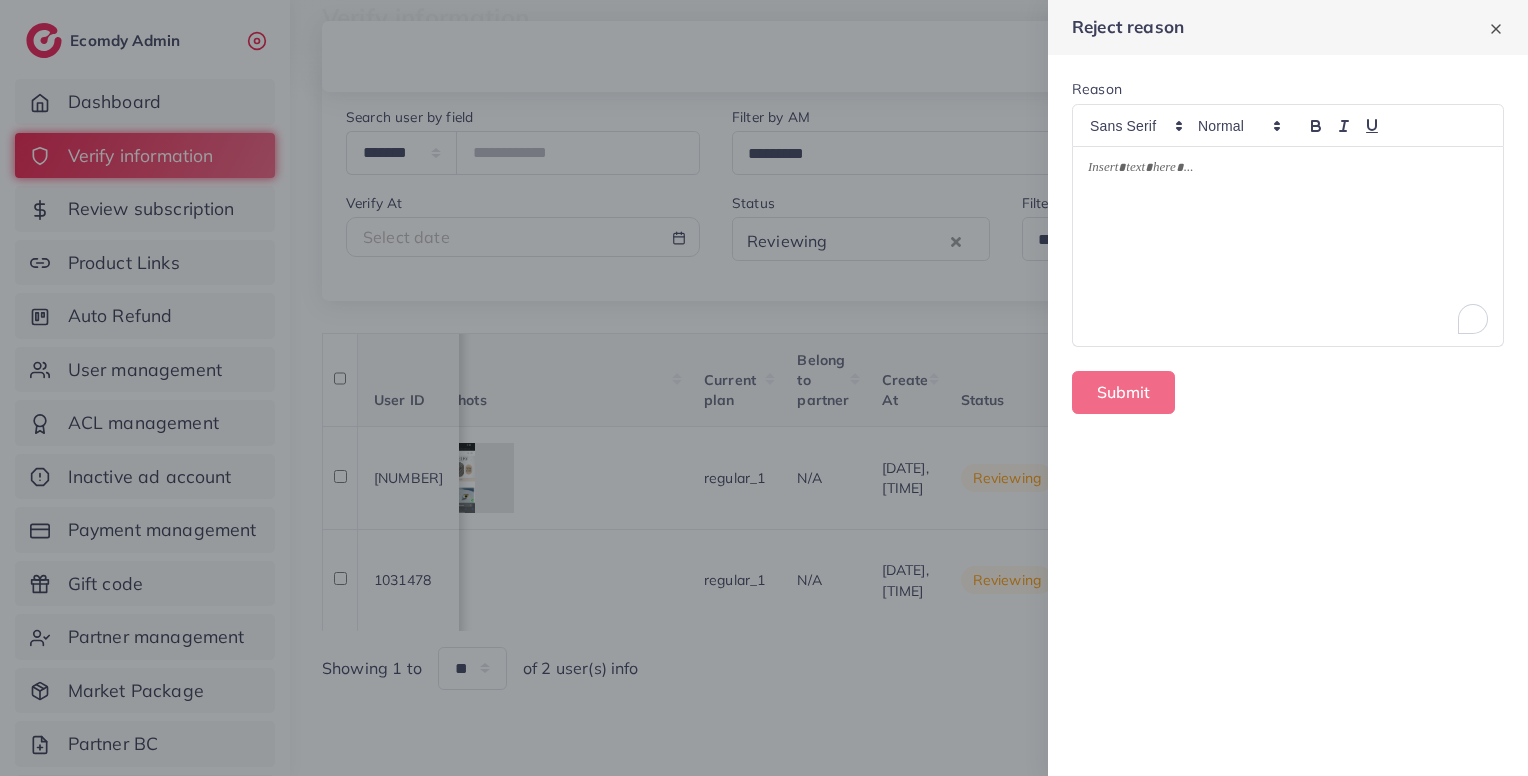 paste 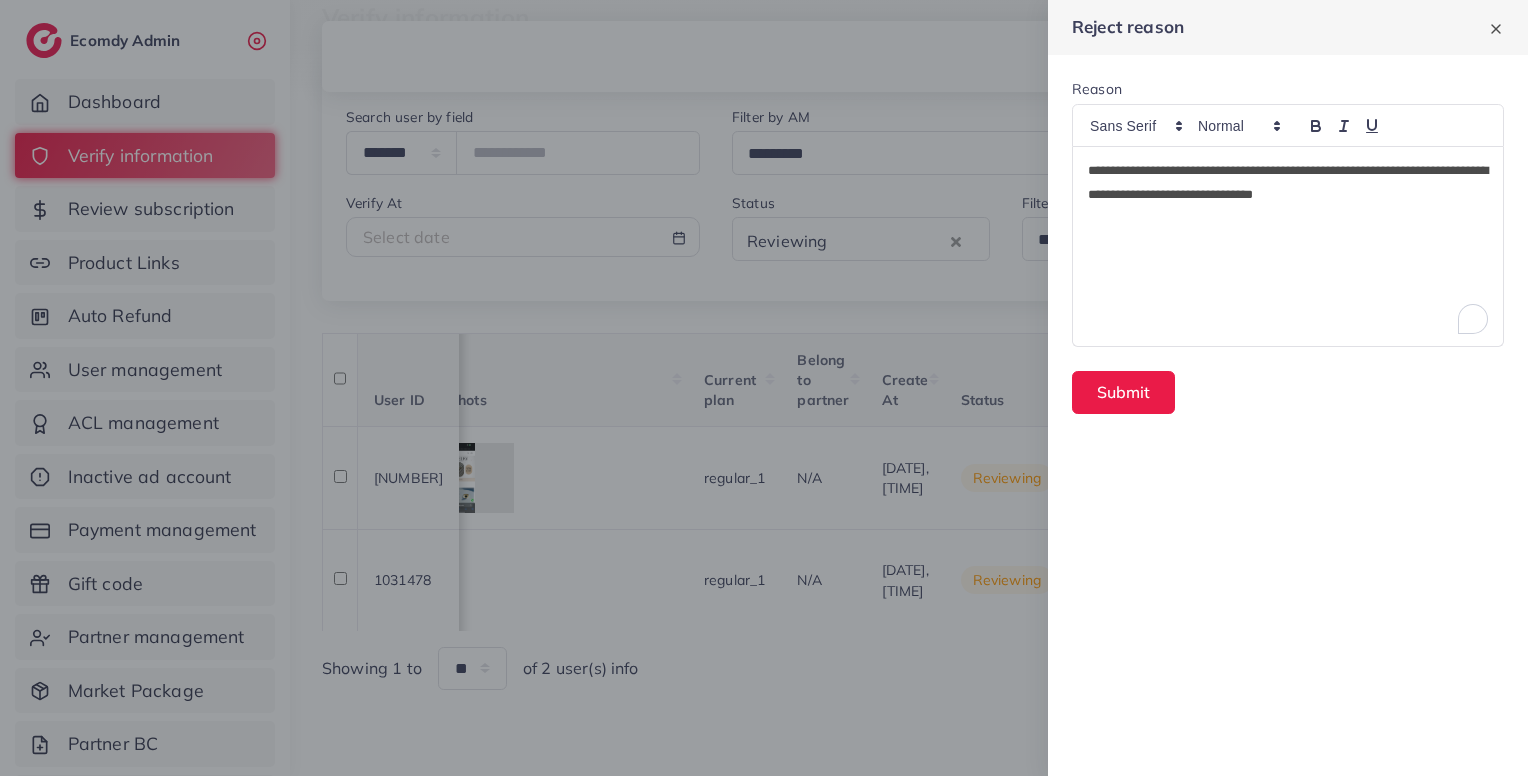 scroll, scrollTop: 0, scrollLeft: 0, axis: both 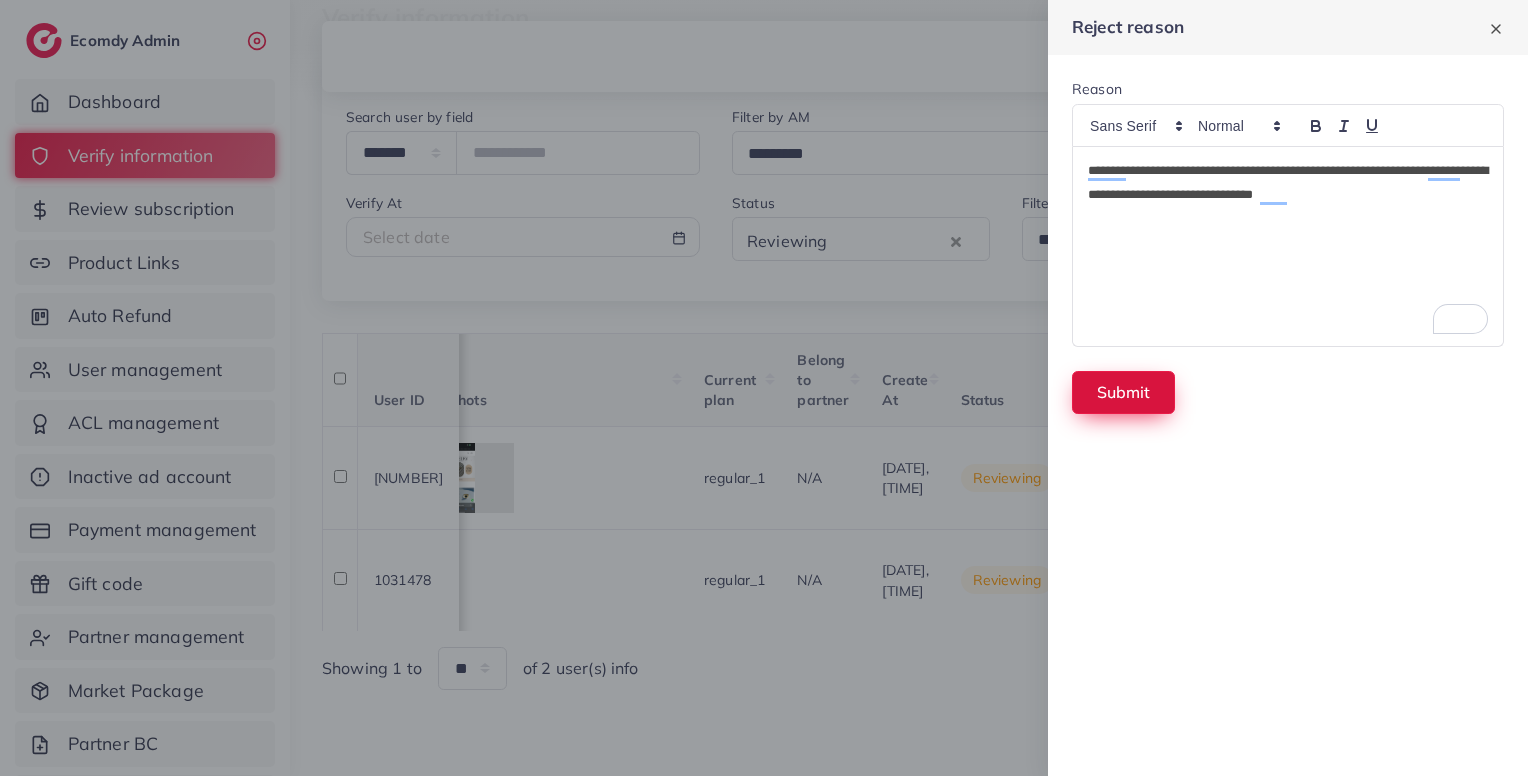 click on "Submit" at bounding box center [1123, 392] 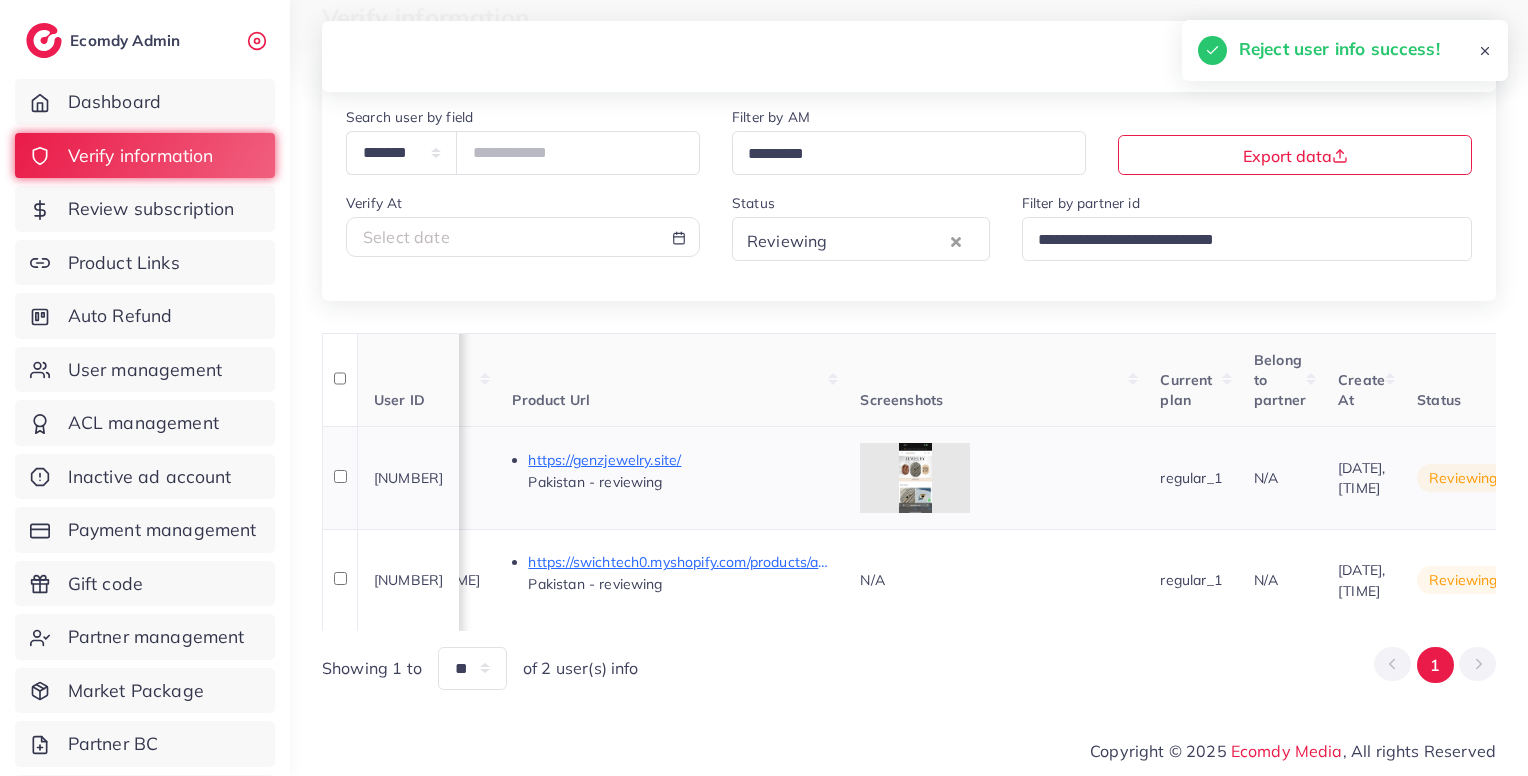 scroll, scrollTop: 0, scrollLeft: 1000, axis: horizontal 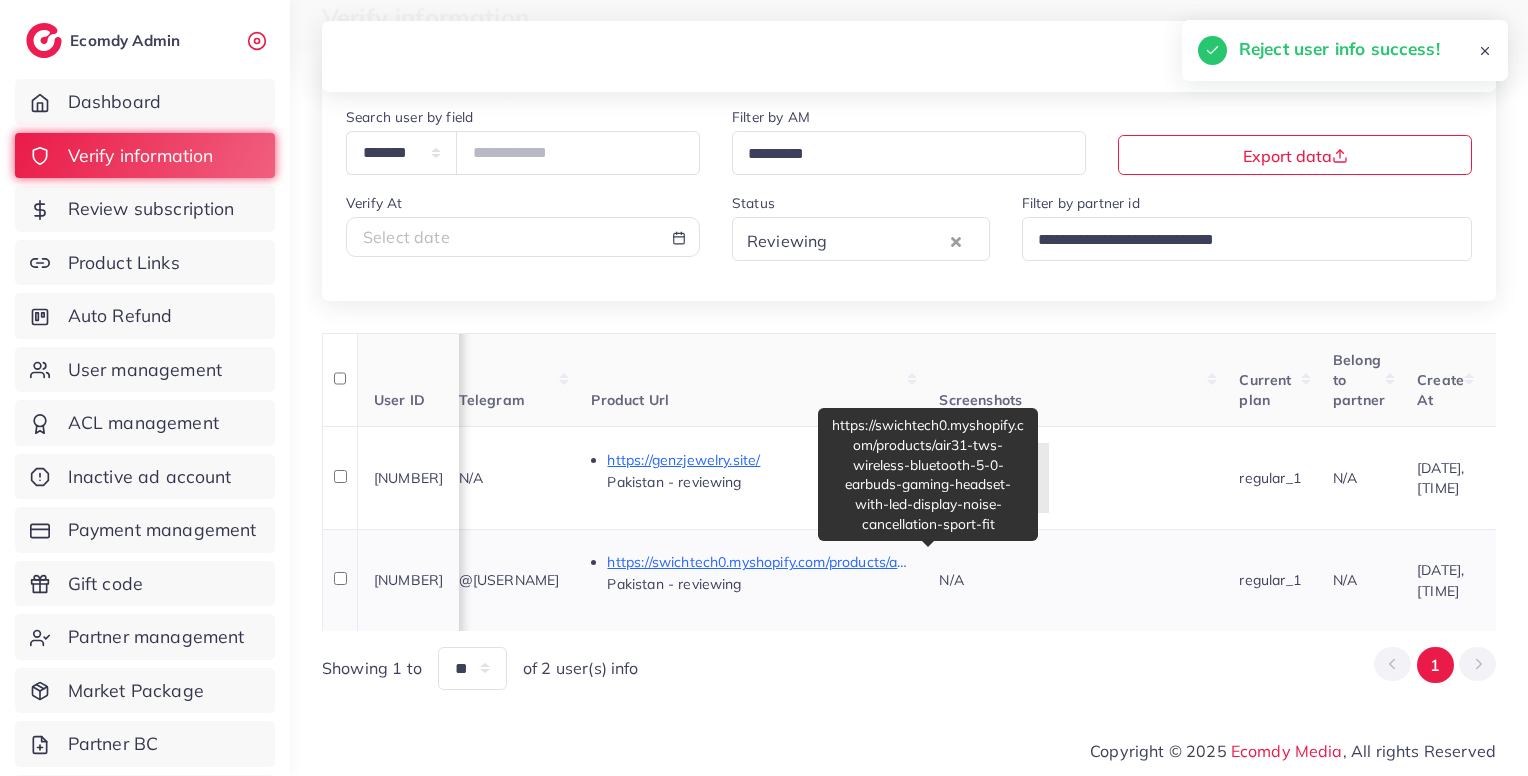 click on "https://swichtech0.myshopify.com/products/air31-tws-wireless-bluetooth-5-0-earbuds-gaming-headset-with-led-display-noise-cancellation-sport-fit" at bounding box center (757, 562) 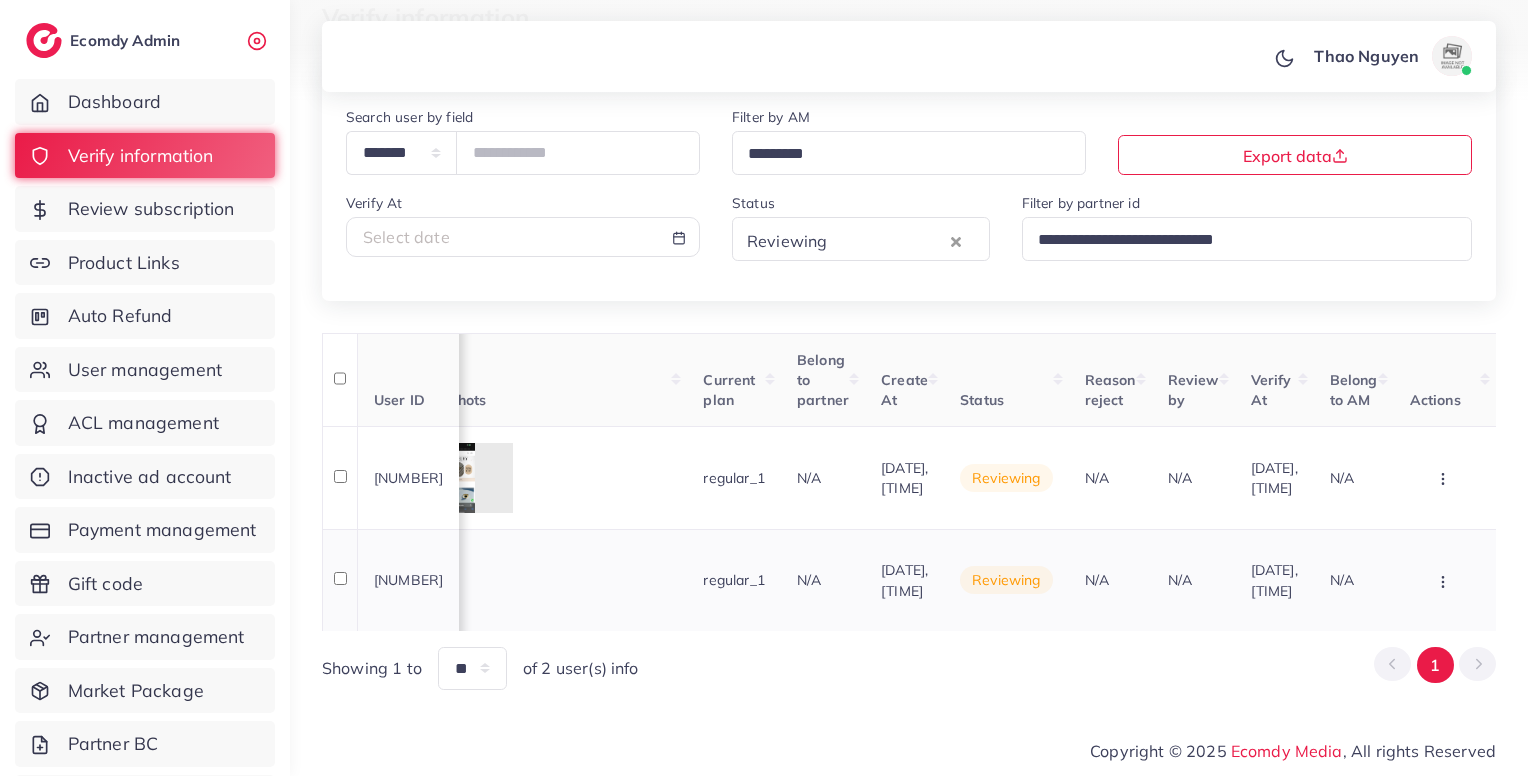 scroll, scrollTop: 0, scrollLeft: 1770, axis: horizontal 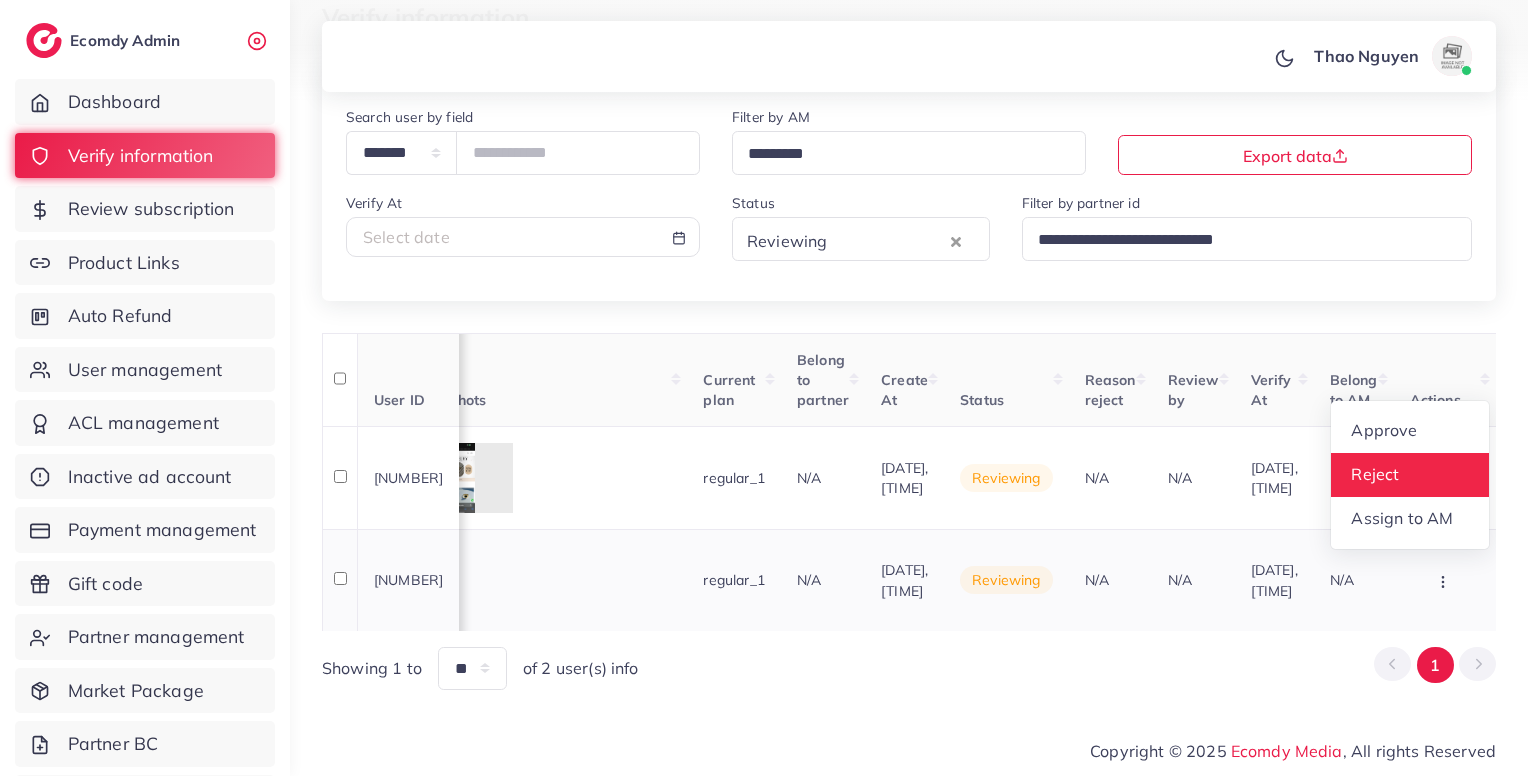 click on "Reject" at bounding box center [1375, 474] 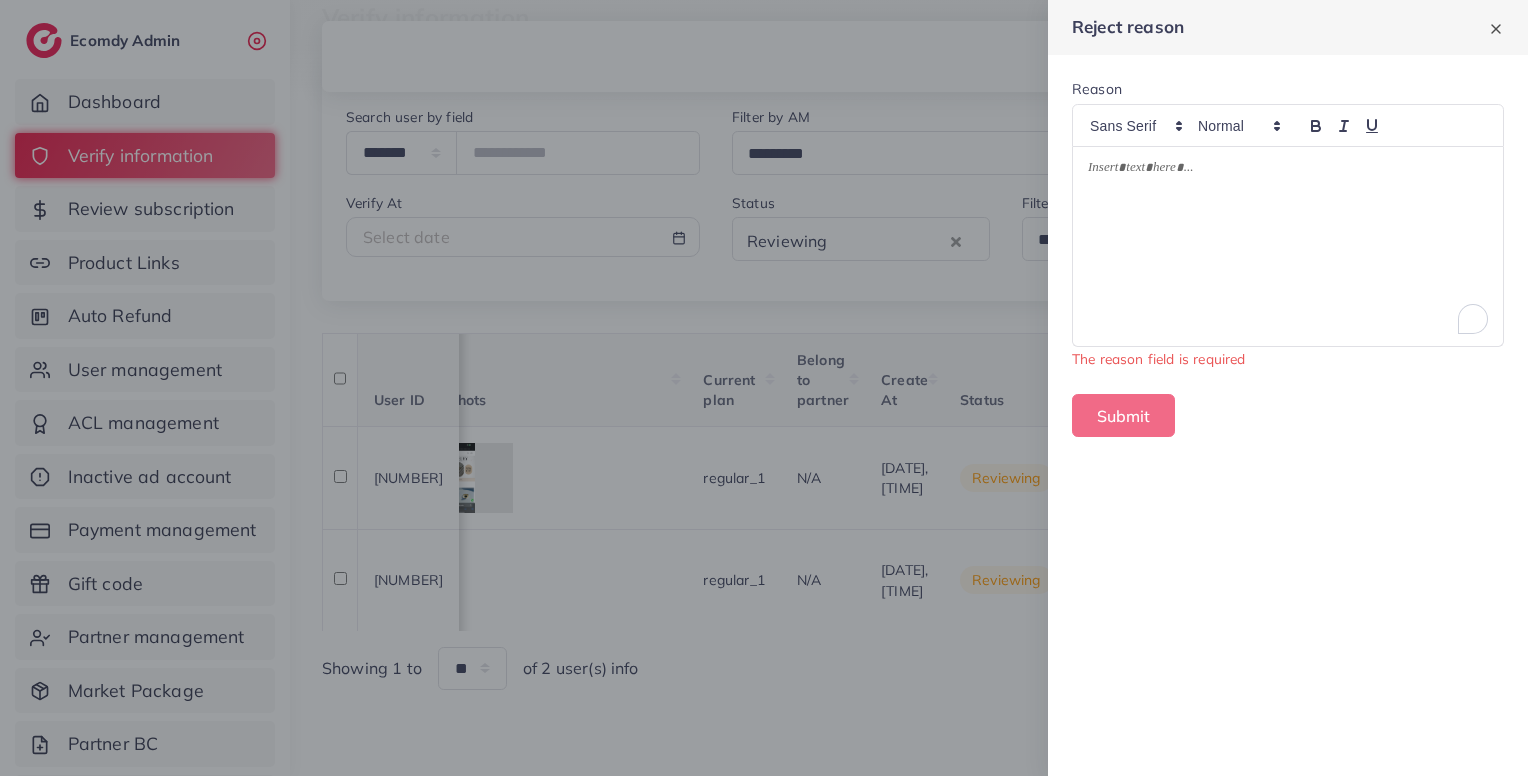 click at bounding box center (1288, 246) 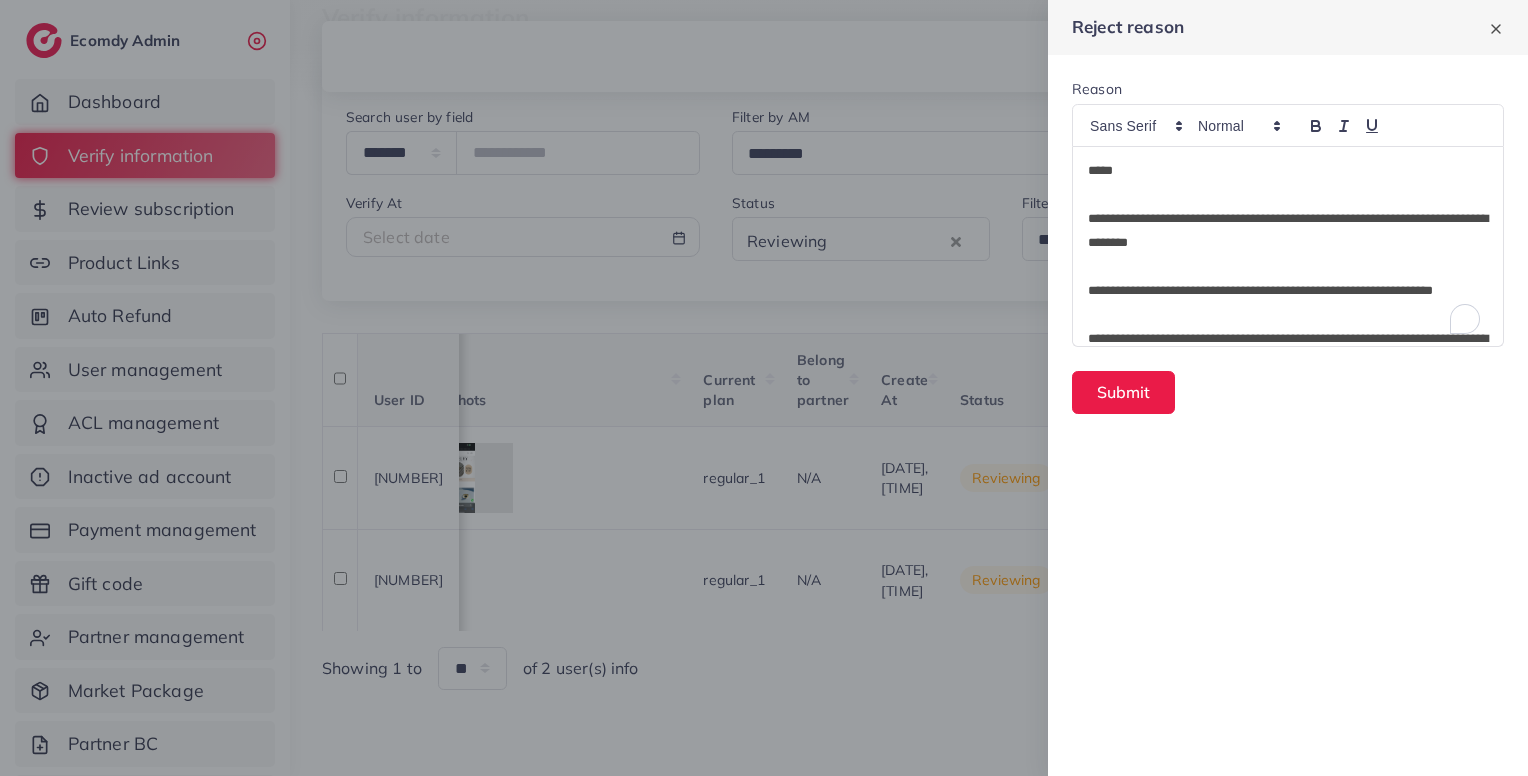 scroll, scrollTop: 0, scrollLeft: 0, axis: both 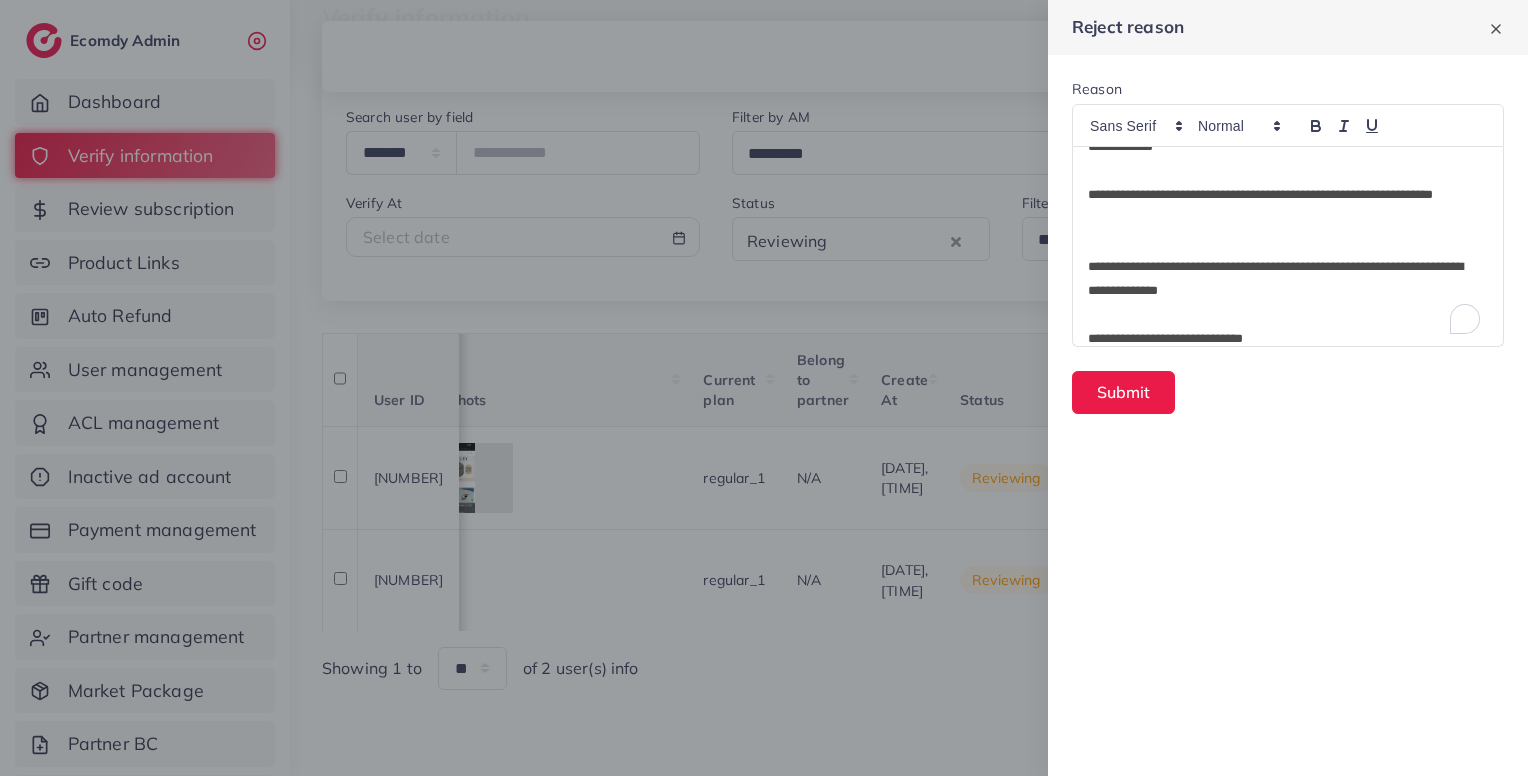 type 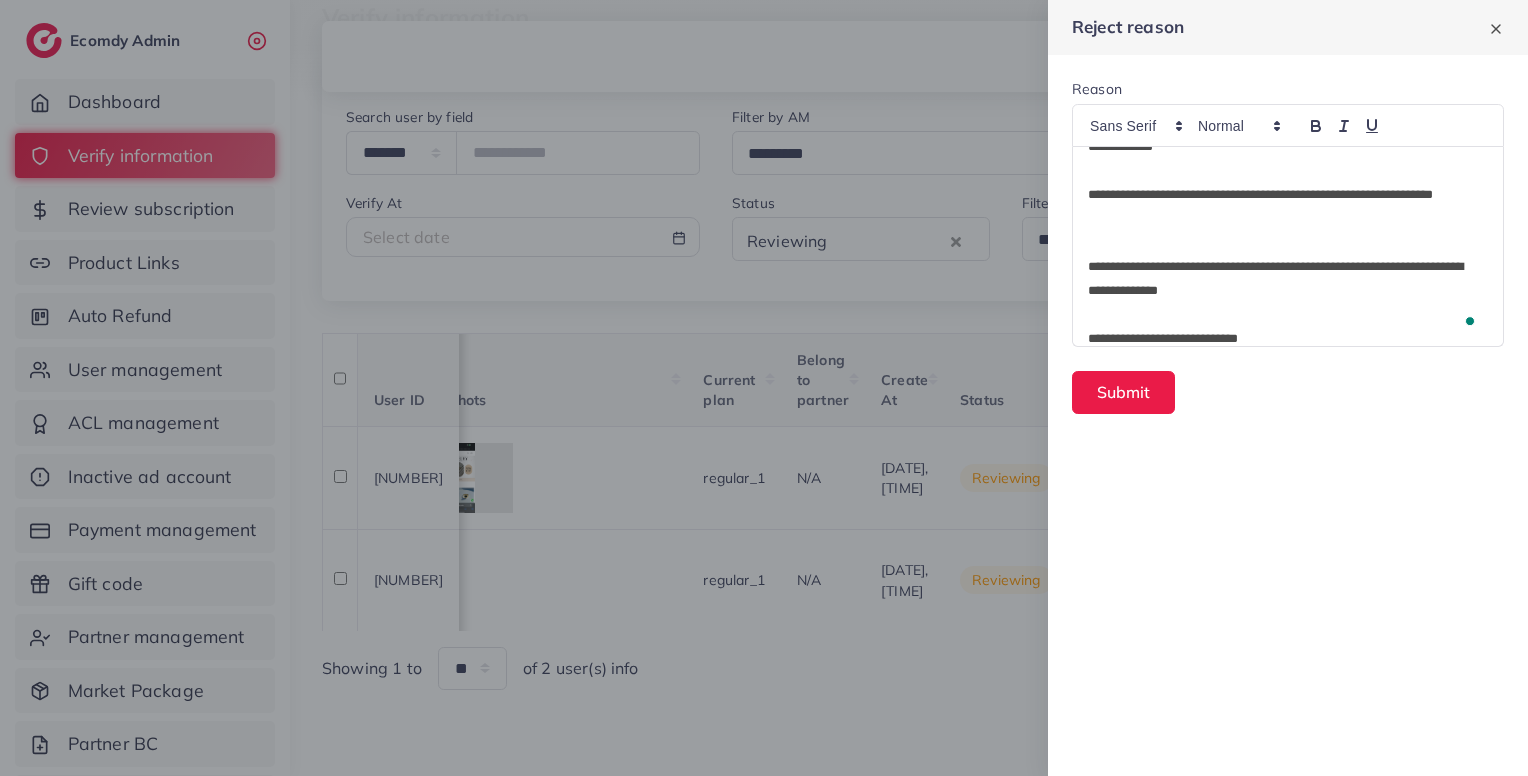 scroll, scrollTop: 0, scrollLeft: 0, axis: both 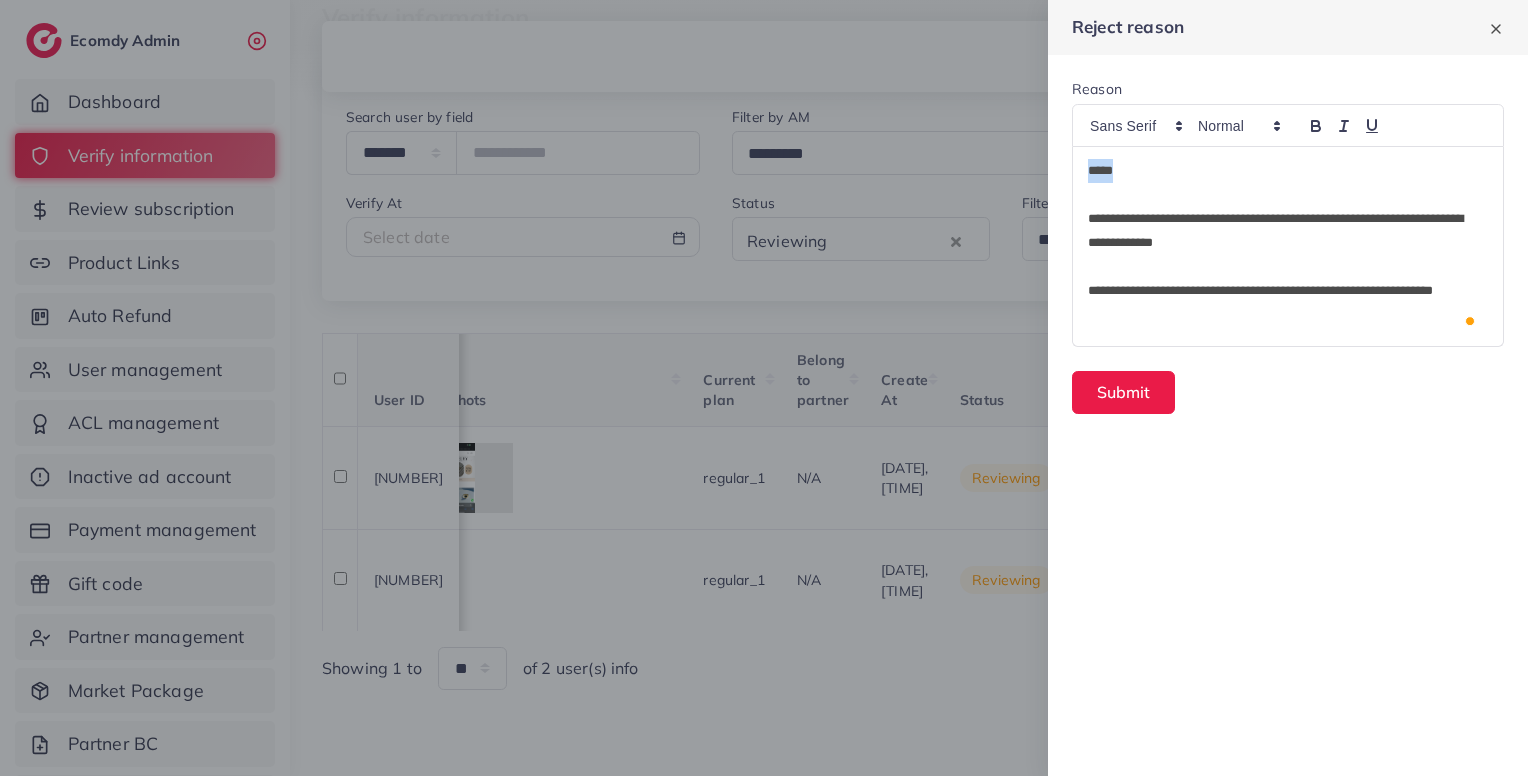 drag, startPoint x: 1121, startPoint y: 167, endPoint x: 1034, endPoint y: 160, distance: 87.28116 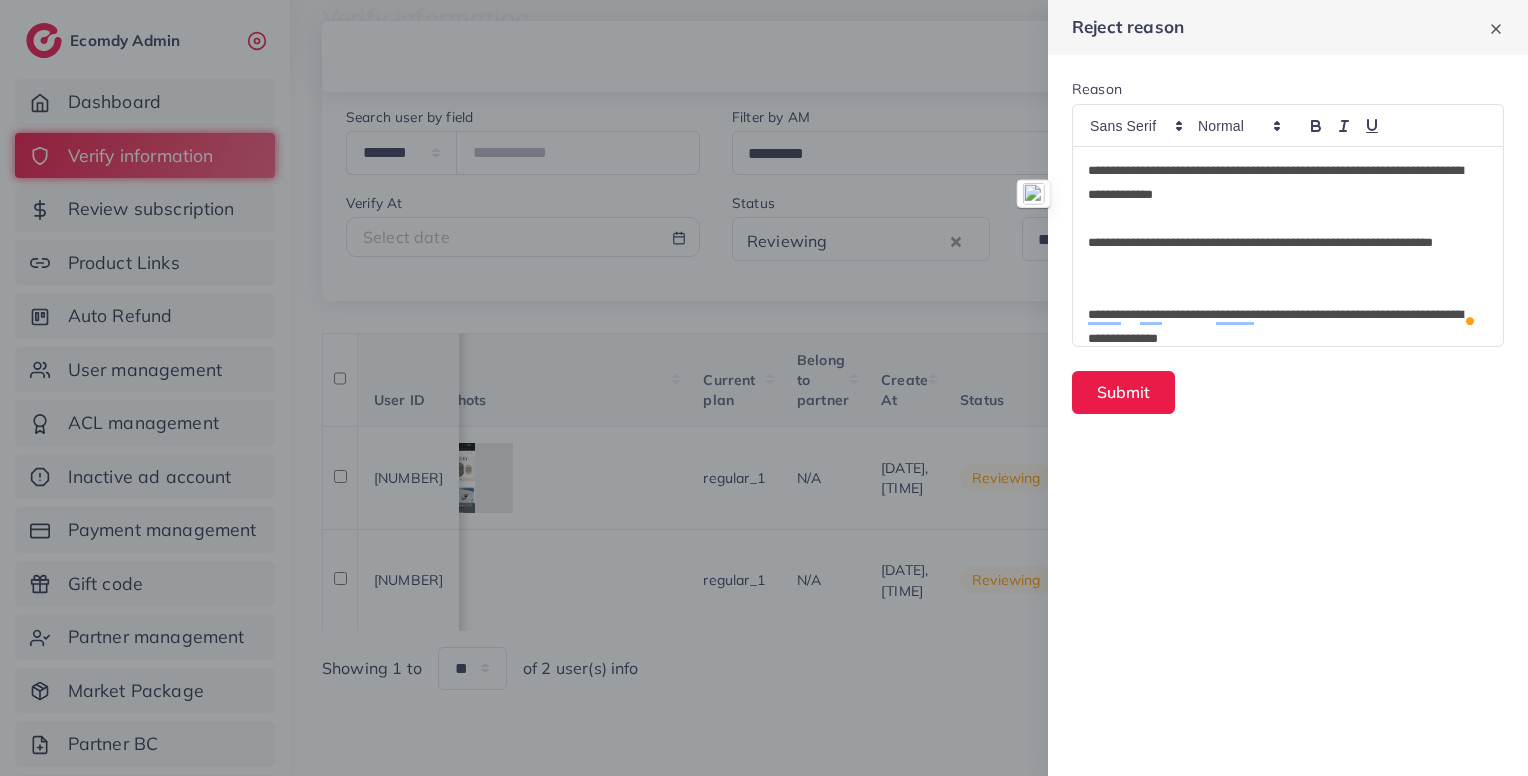 click at bounding box center (1288, 219) 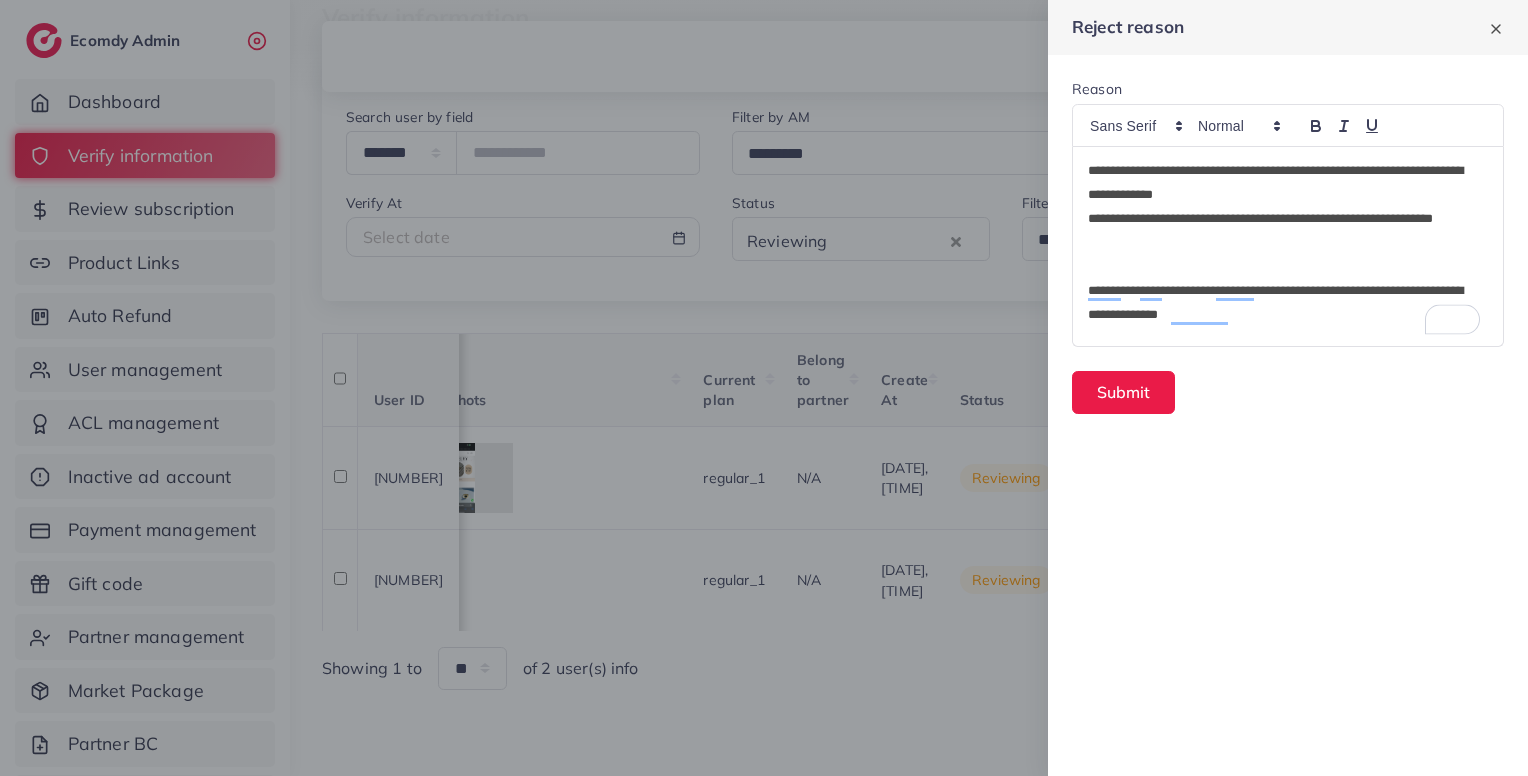 click on "**********" at bounding box center [1284, 231] 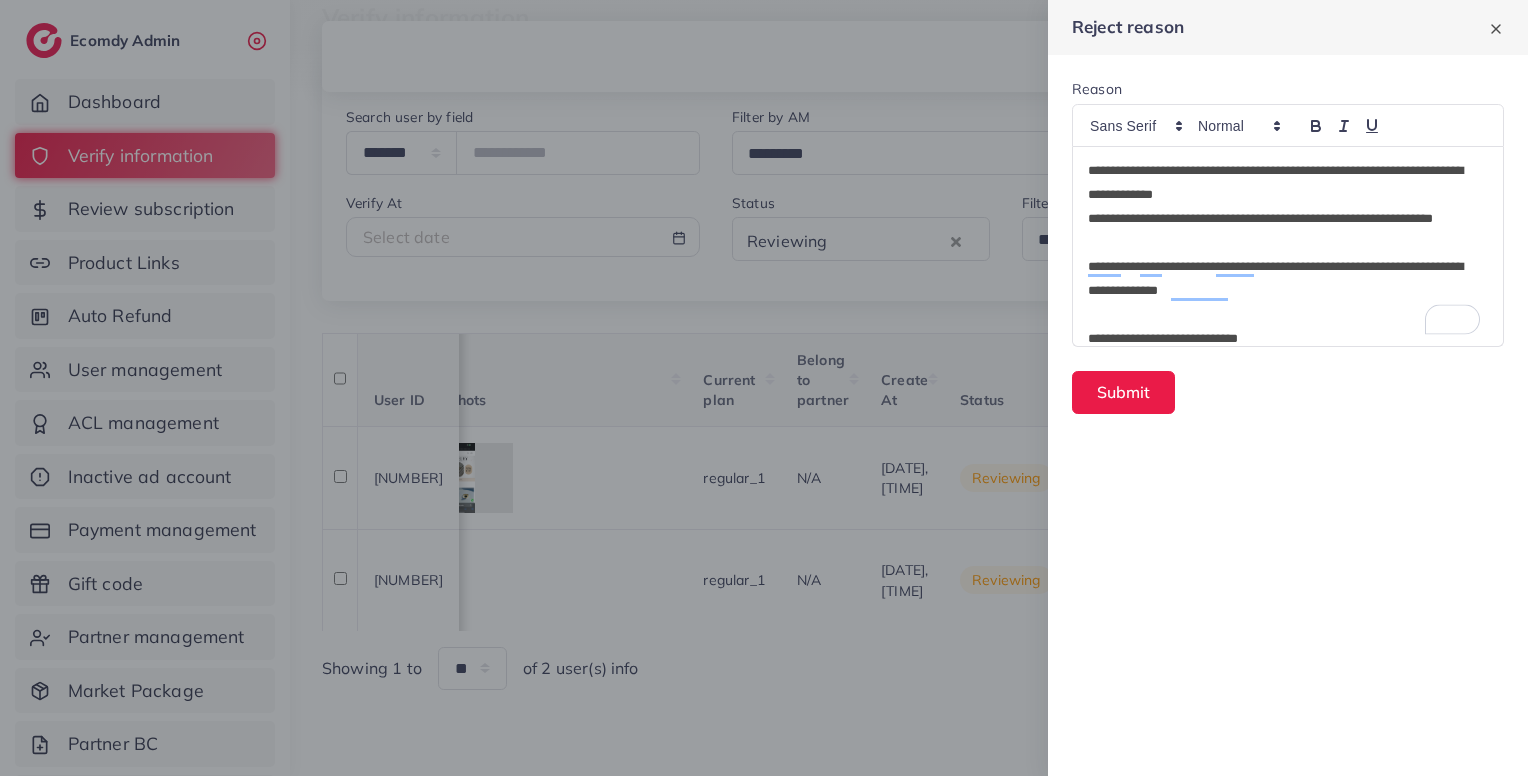click at bounding box center [1288, 315] 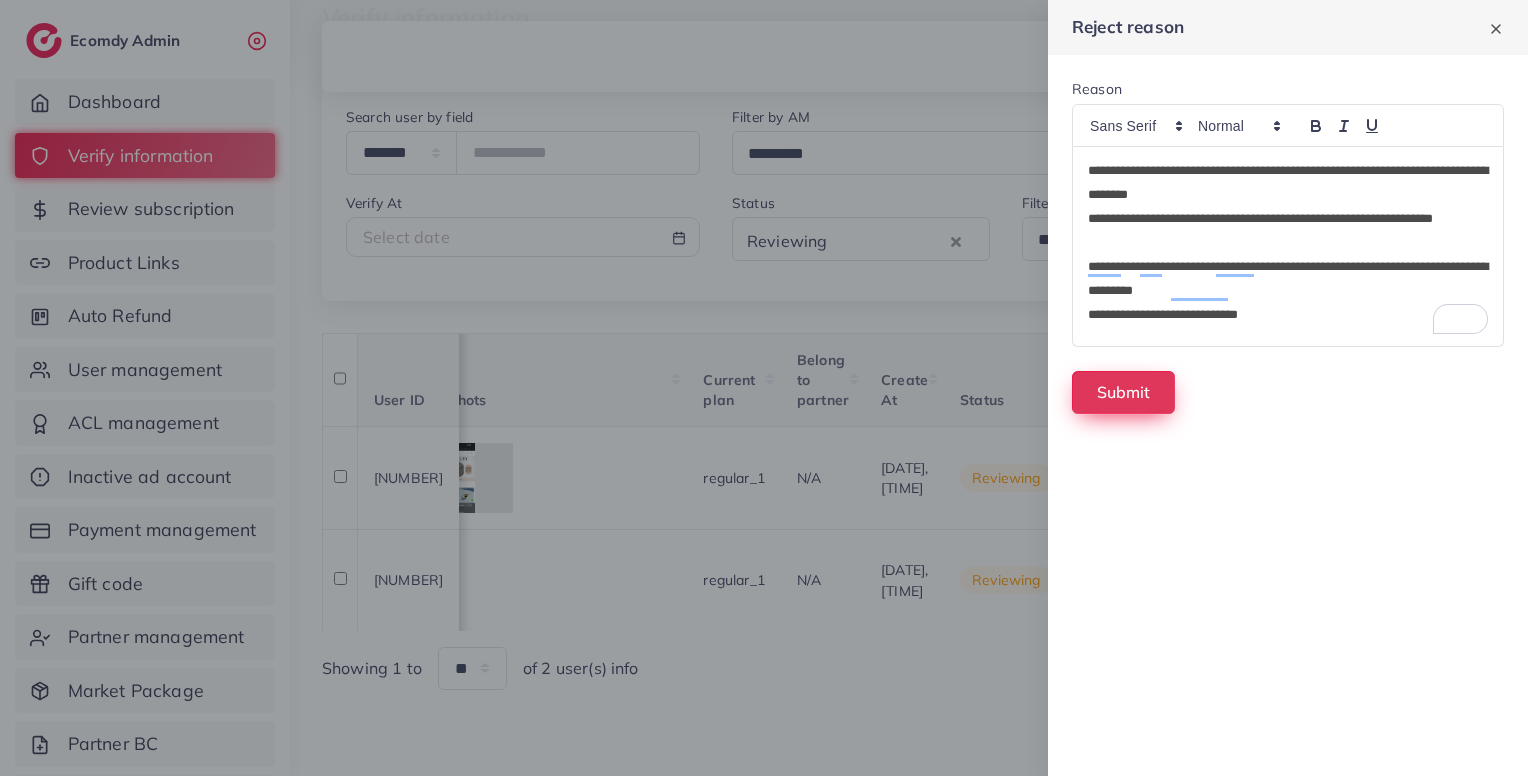 click on "Submit" at bounding box center [1123, 392] 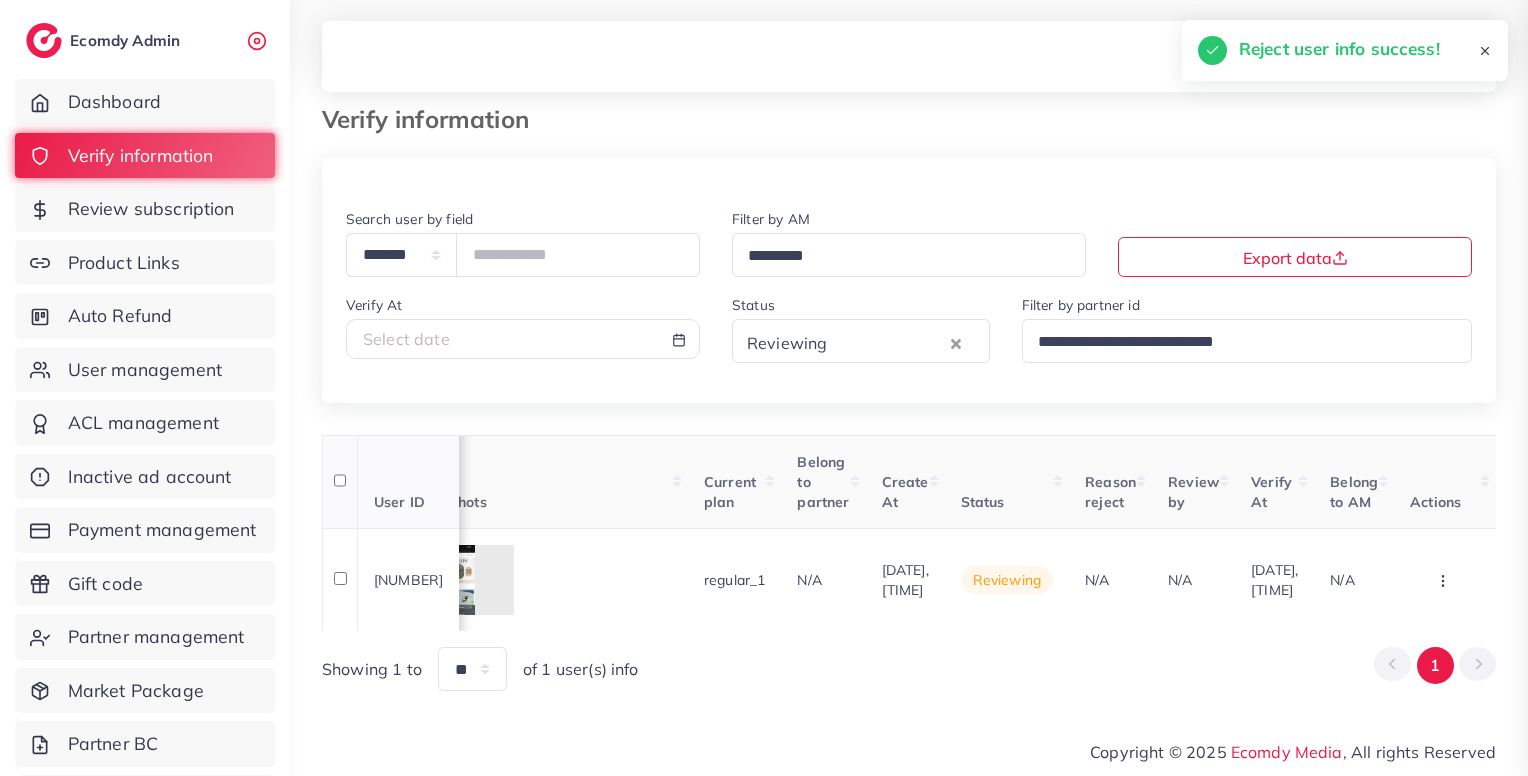 scroll, scrollTop: 28, scrollLeft: 0, axis: vertical 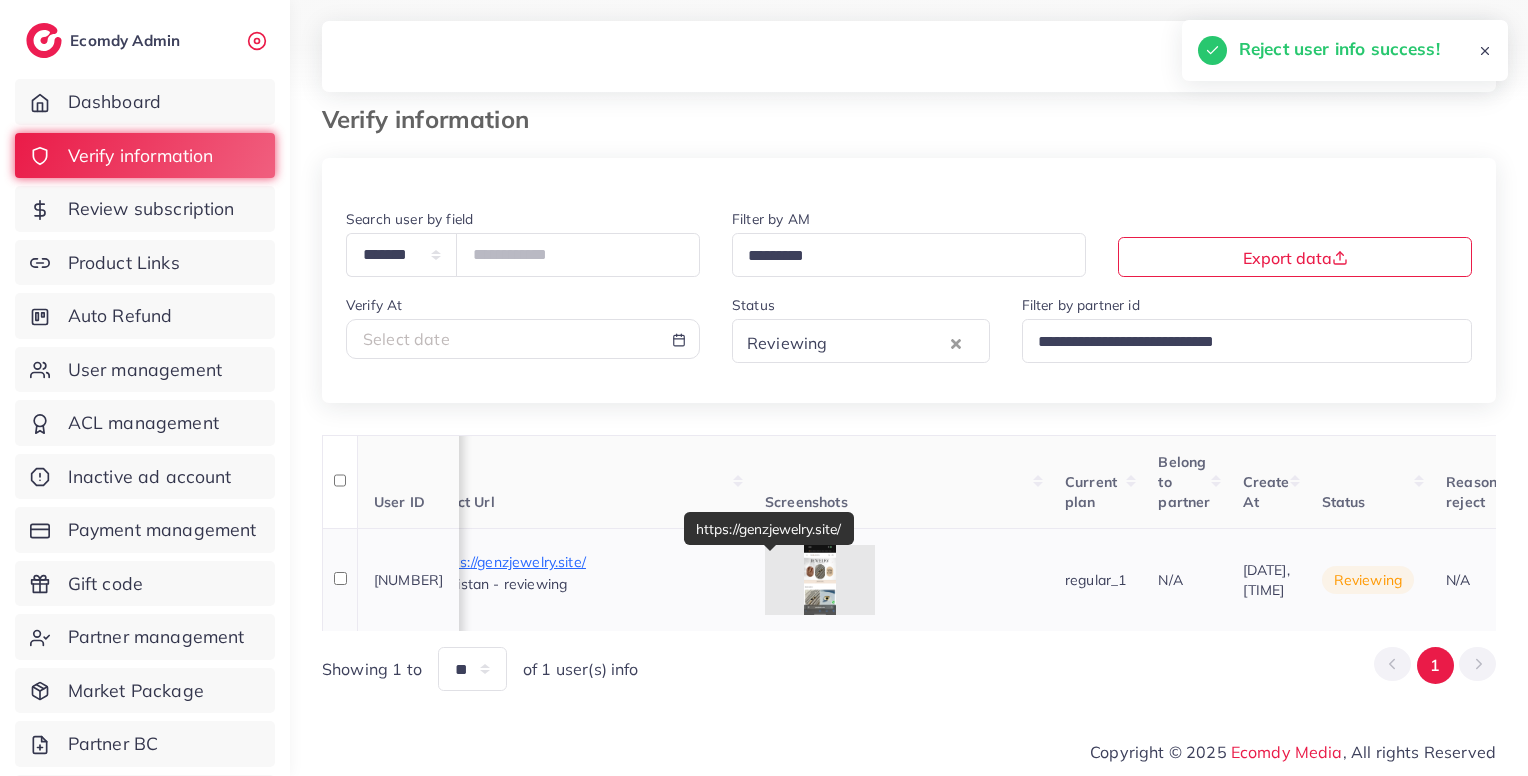 click on "https://genzjewelry.site/" at bounding box center [583, 562] 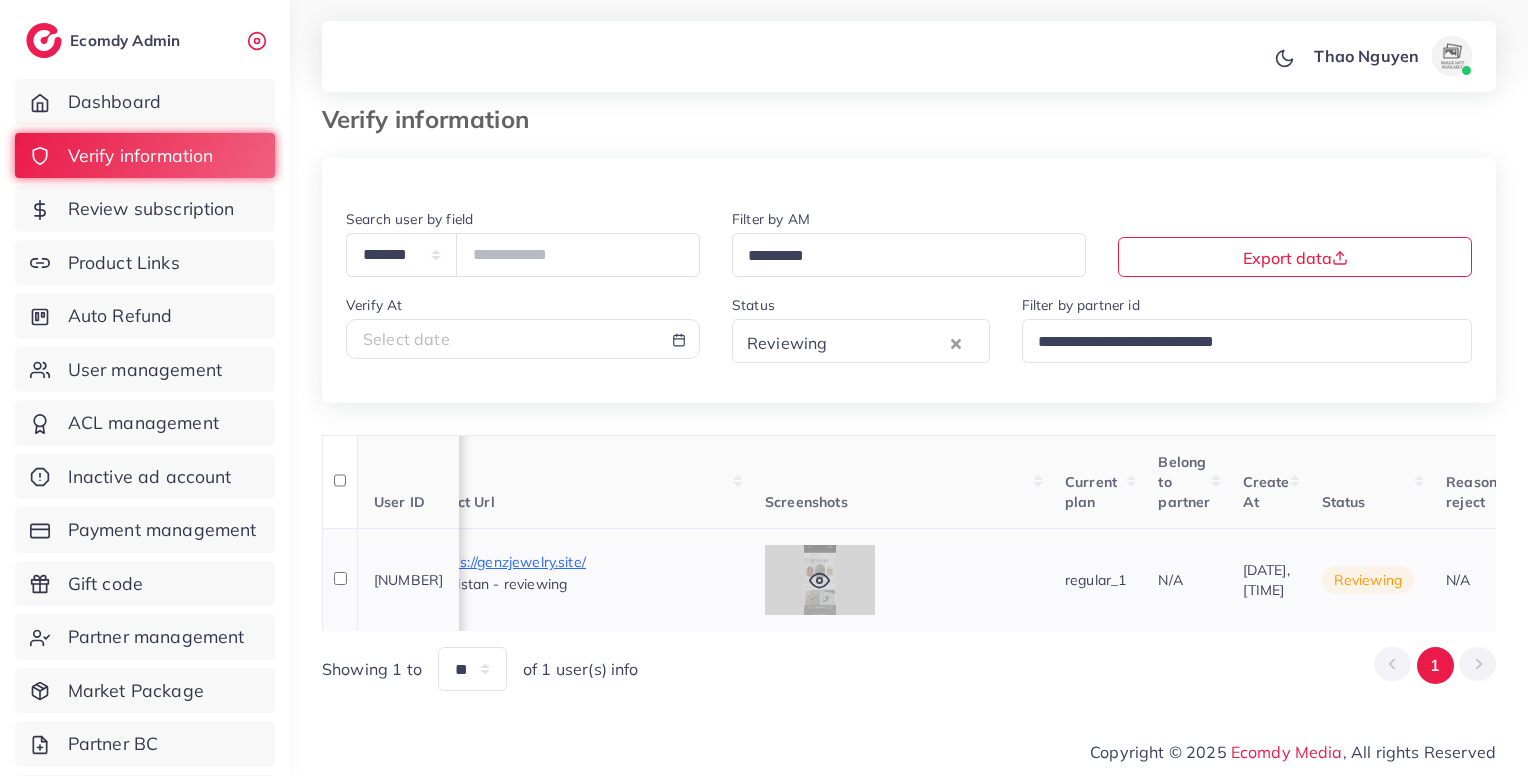 click at bounding box center (820, 580) 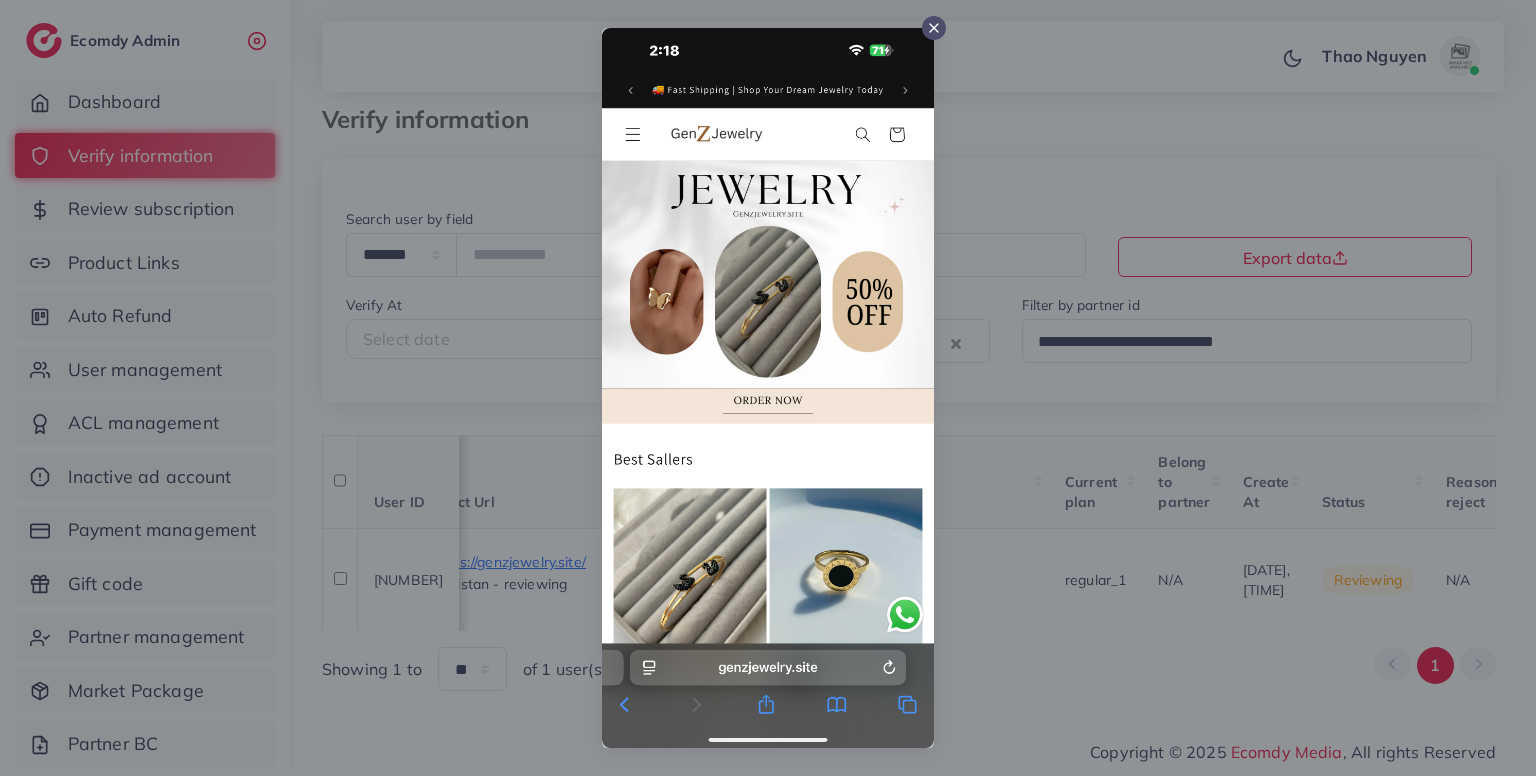 click at bounding box center [768, 388] 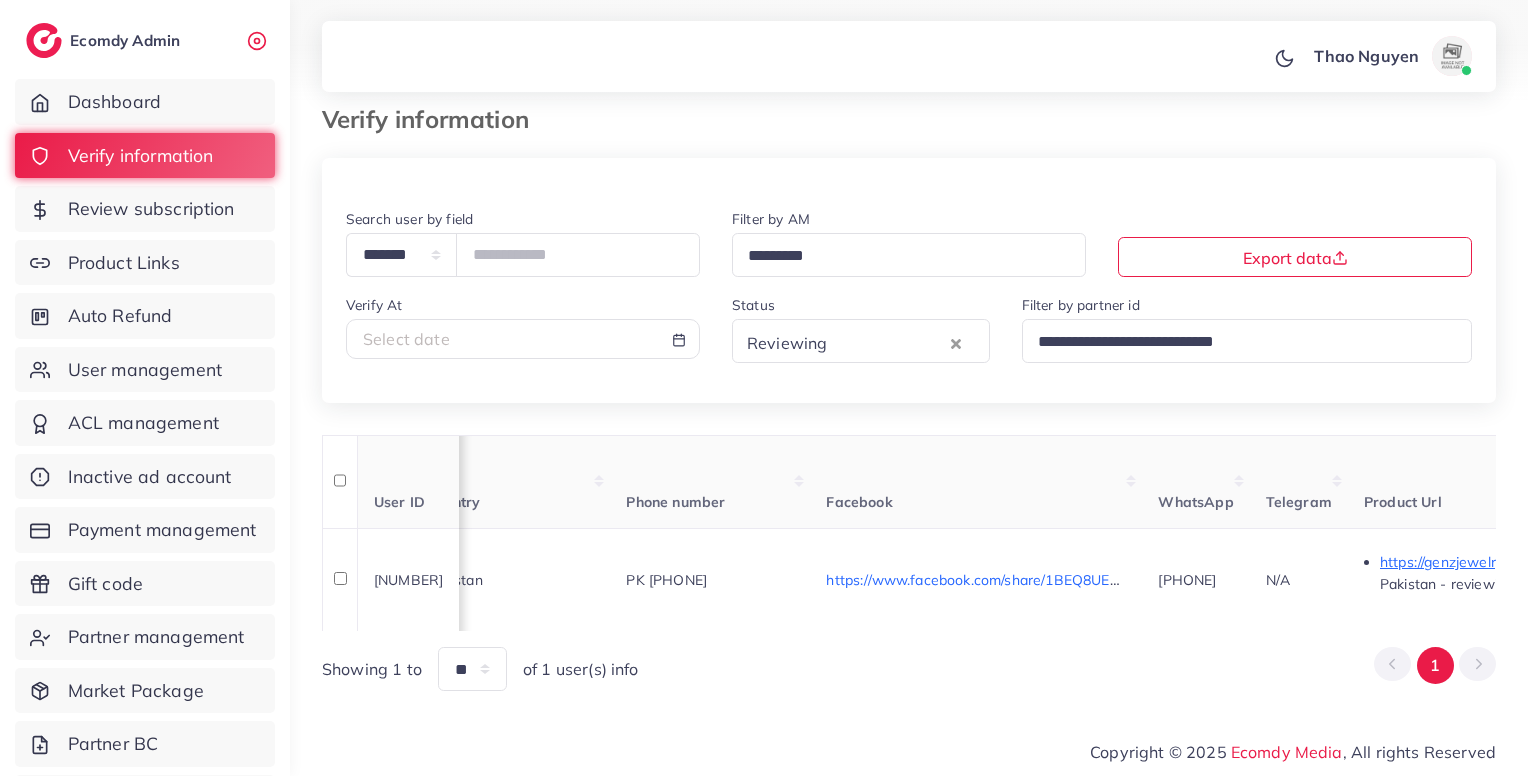 scroll, scrollTop: 0, scrollLeft: 0, axis: both 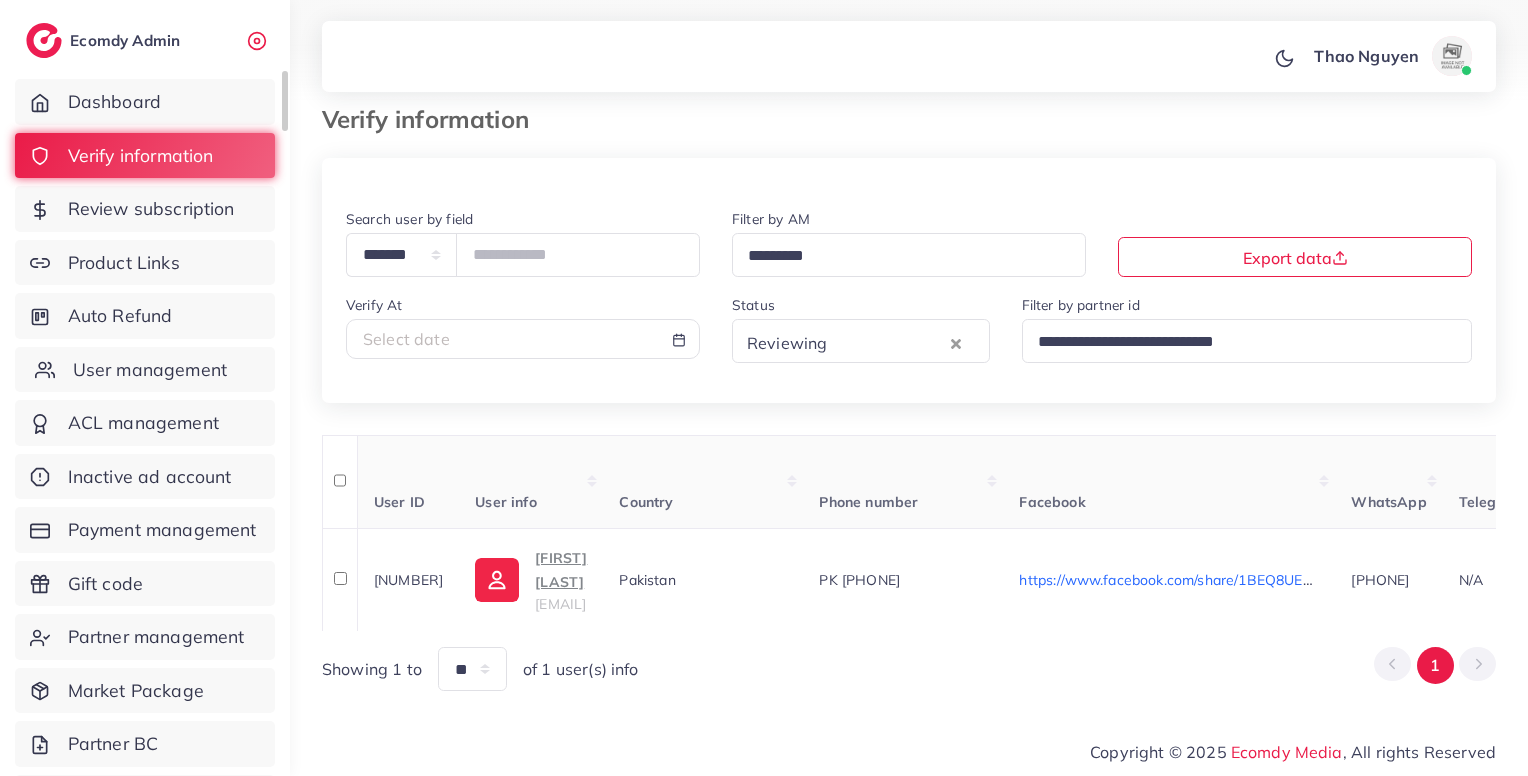 click on "User management" at bounding box center [150, 370] 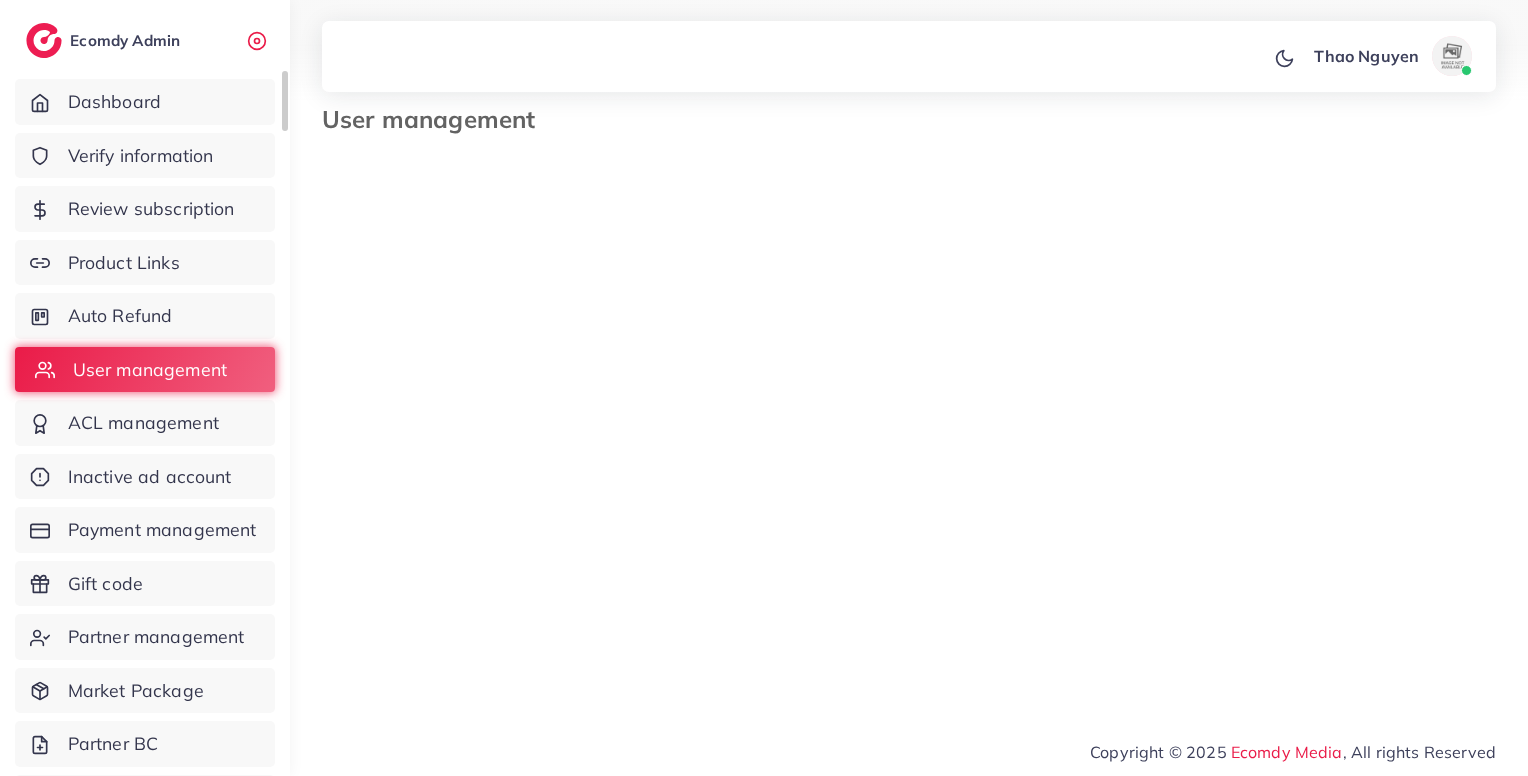 scroll, scrollTop: 0, scrollLeft: 0, axis: both 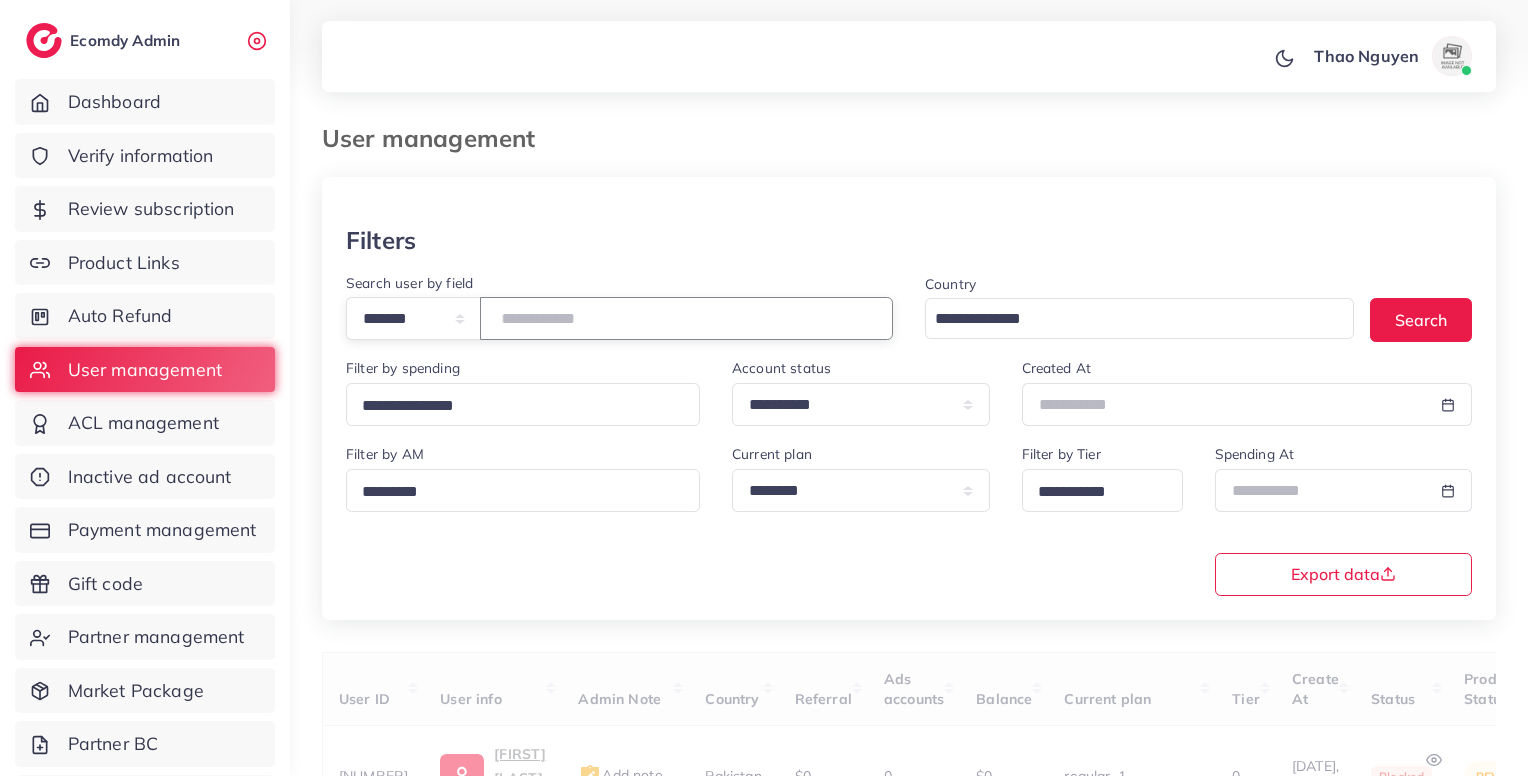 paste on "*******" 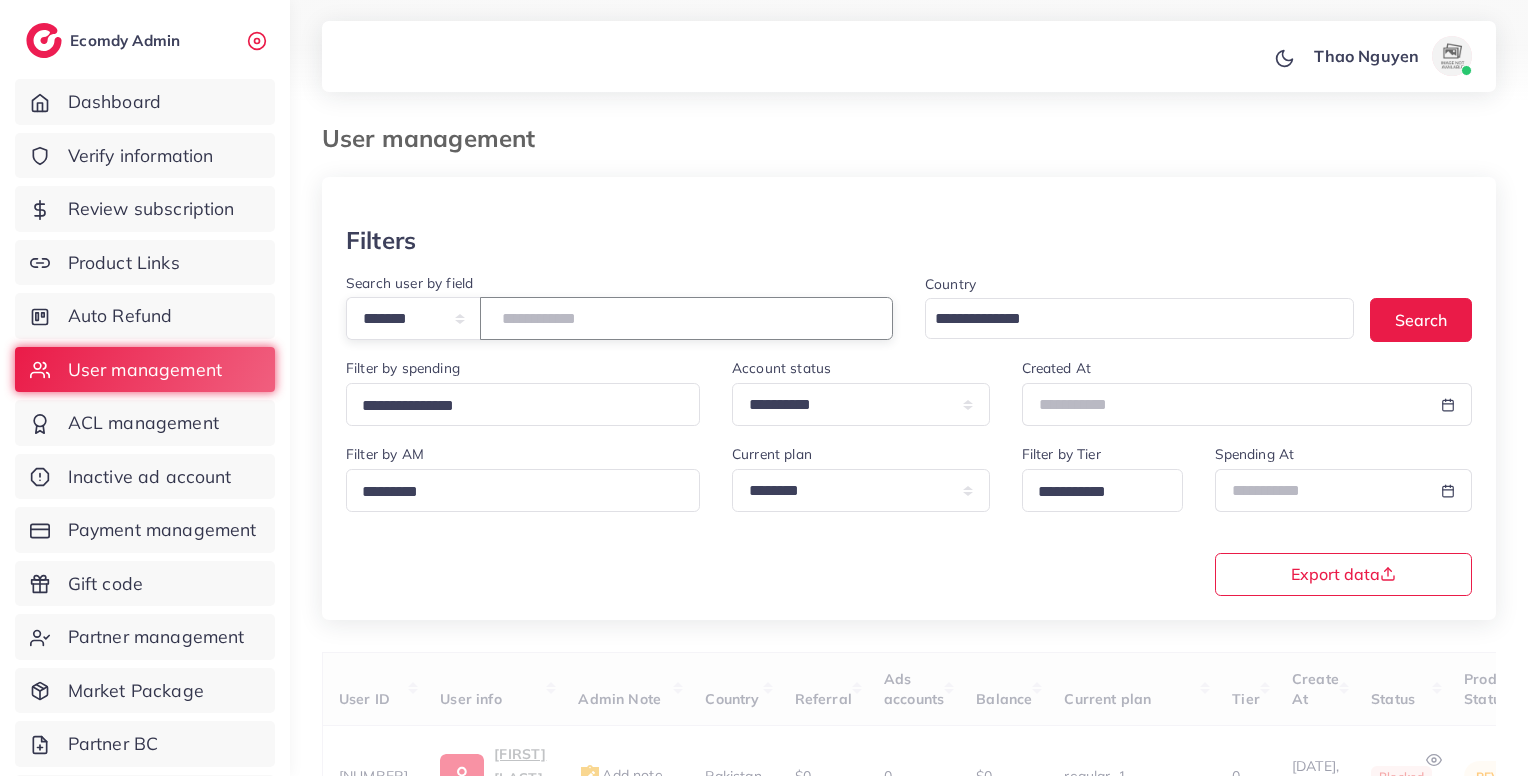 click at bounding box center [686, 318] 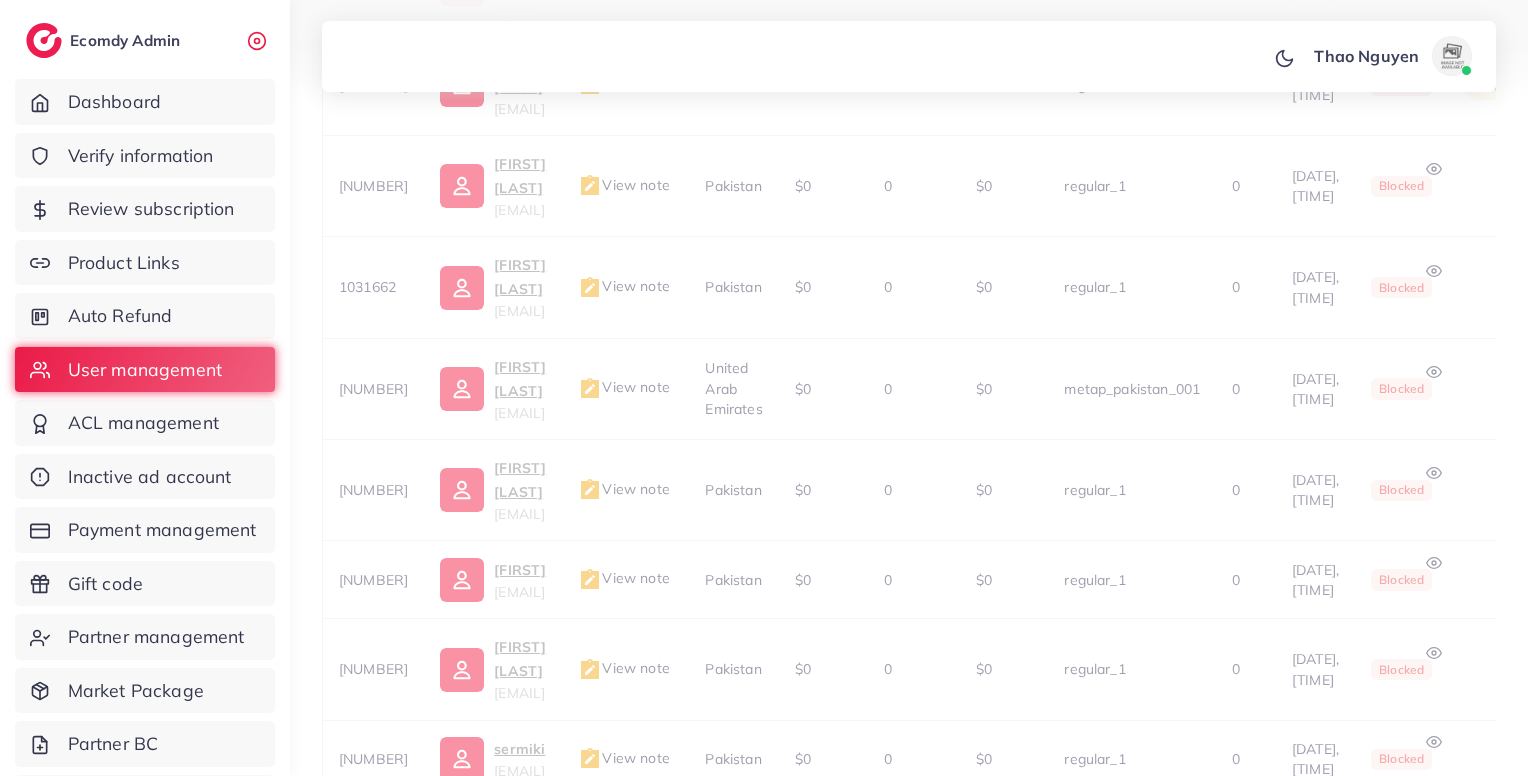 scroll, scrollTop: 183, scrollLeft: 0, axis: vertical 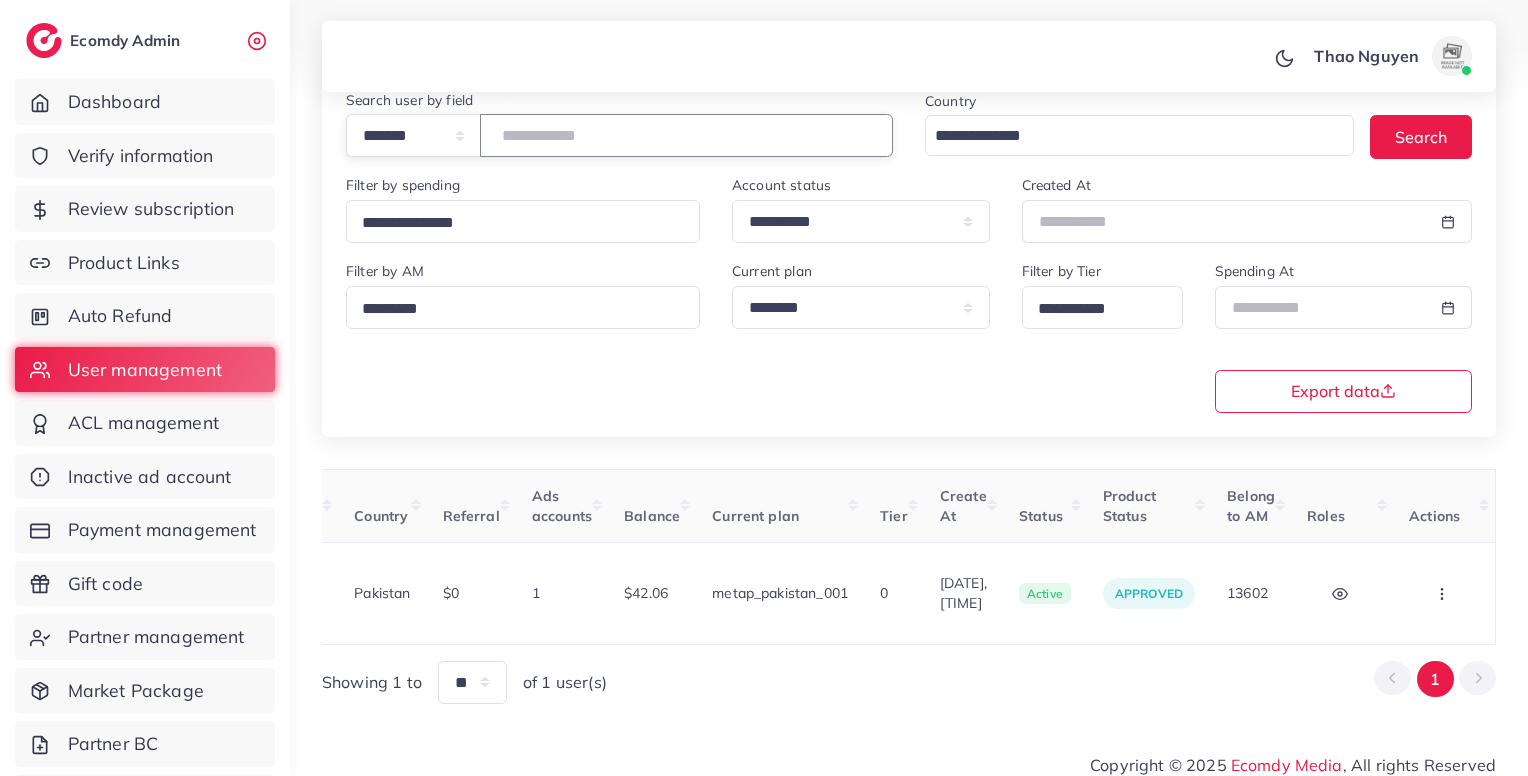type on "*******" 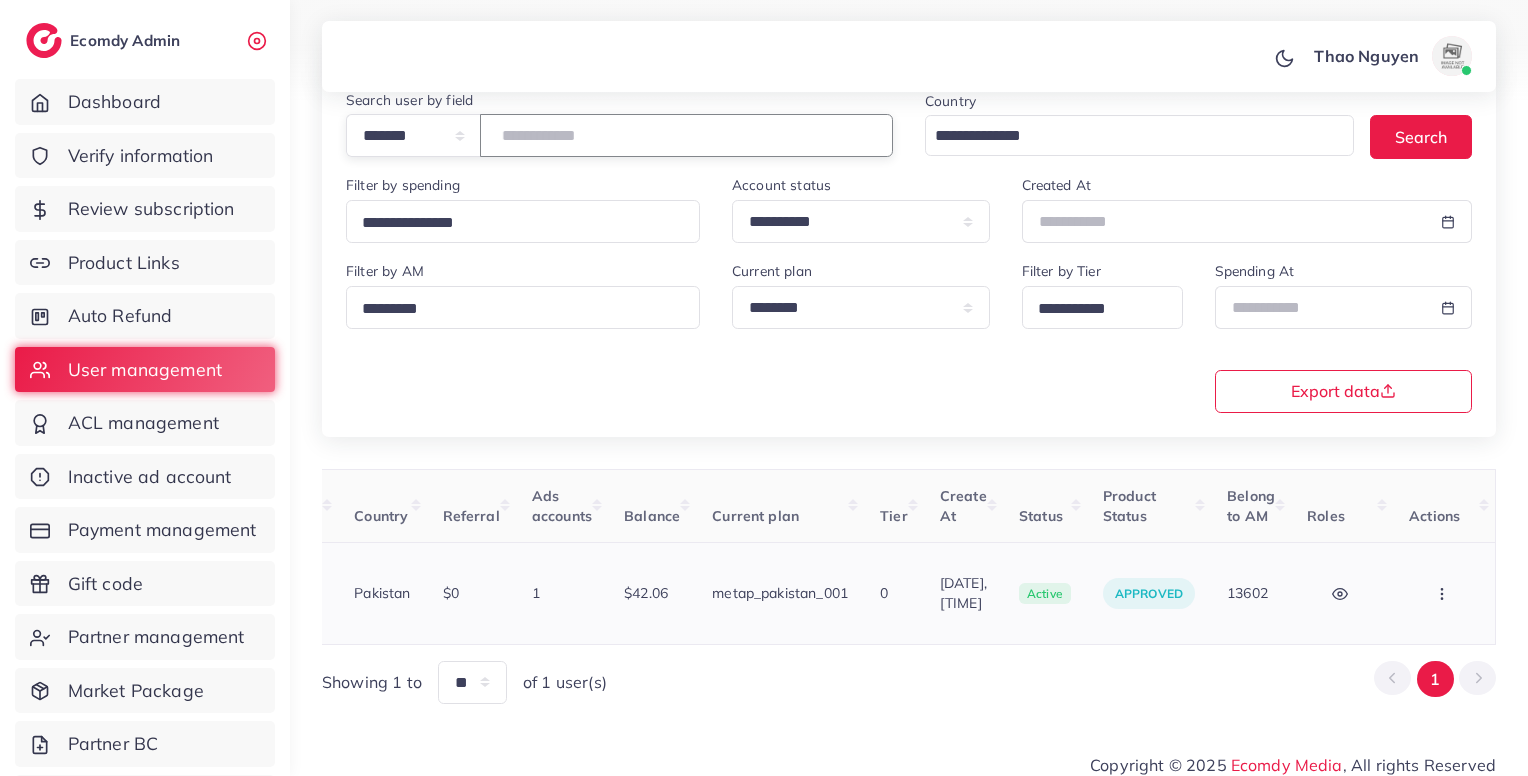 scroll, scrollTop: 0, scrollLeft: 437, axis: horizontal 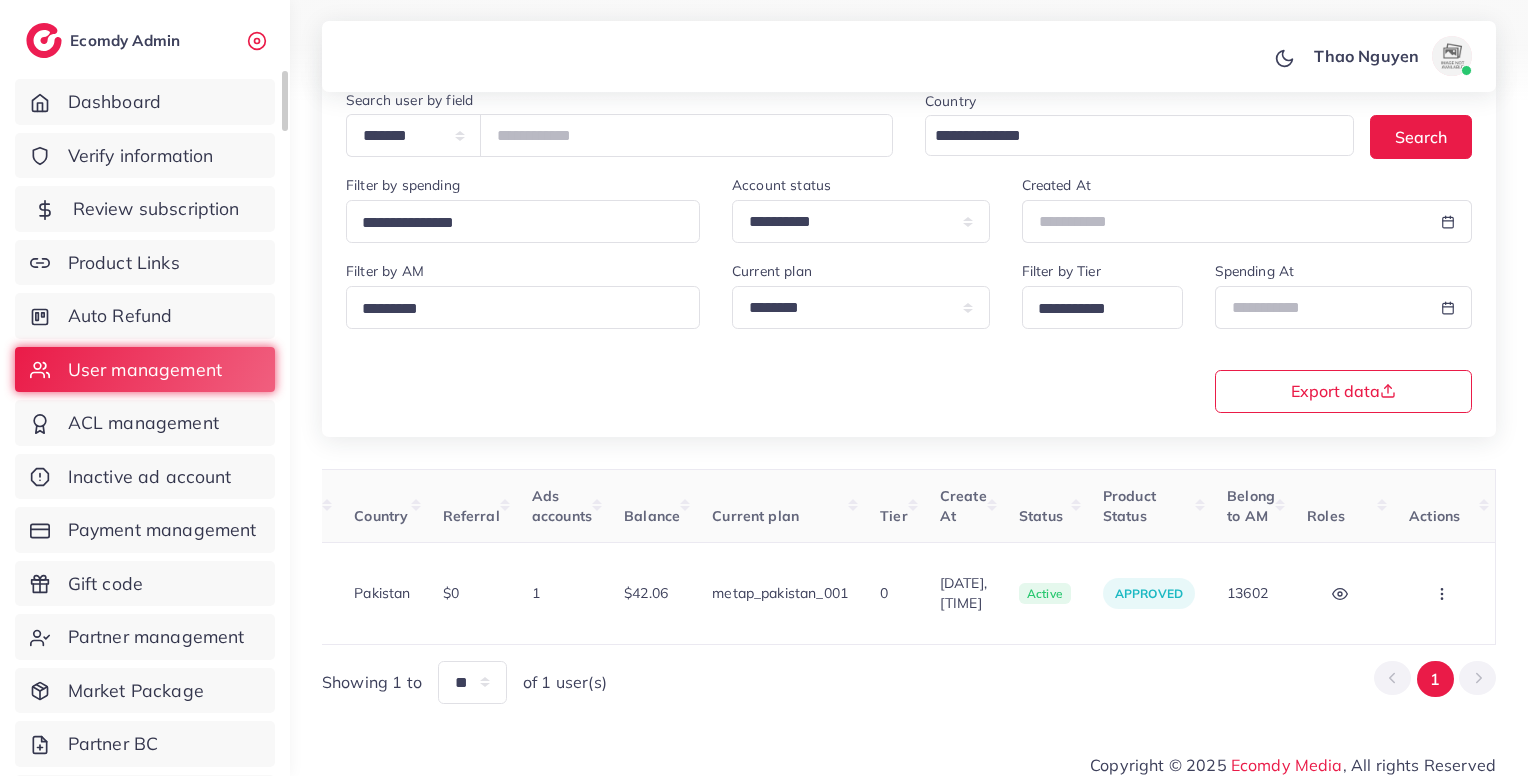 click on "Review subscription" at bounding box center [156, 209] 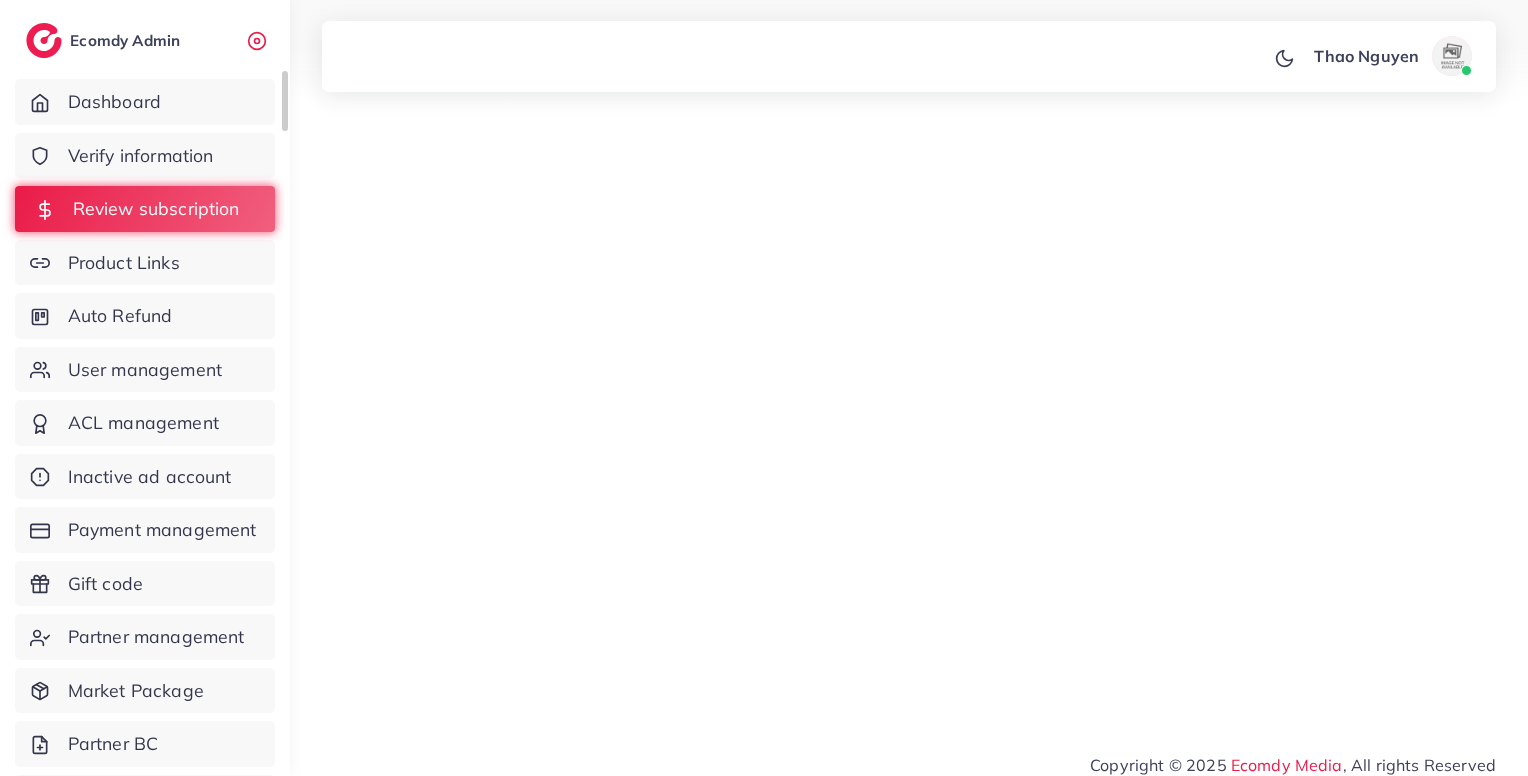 scroll, scrollTop: 0, scrollLeft: 0, axis: both 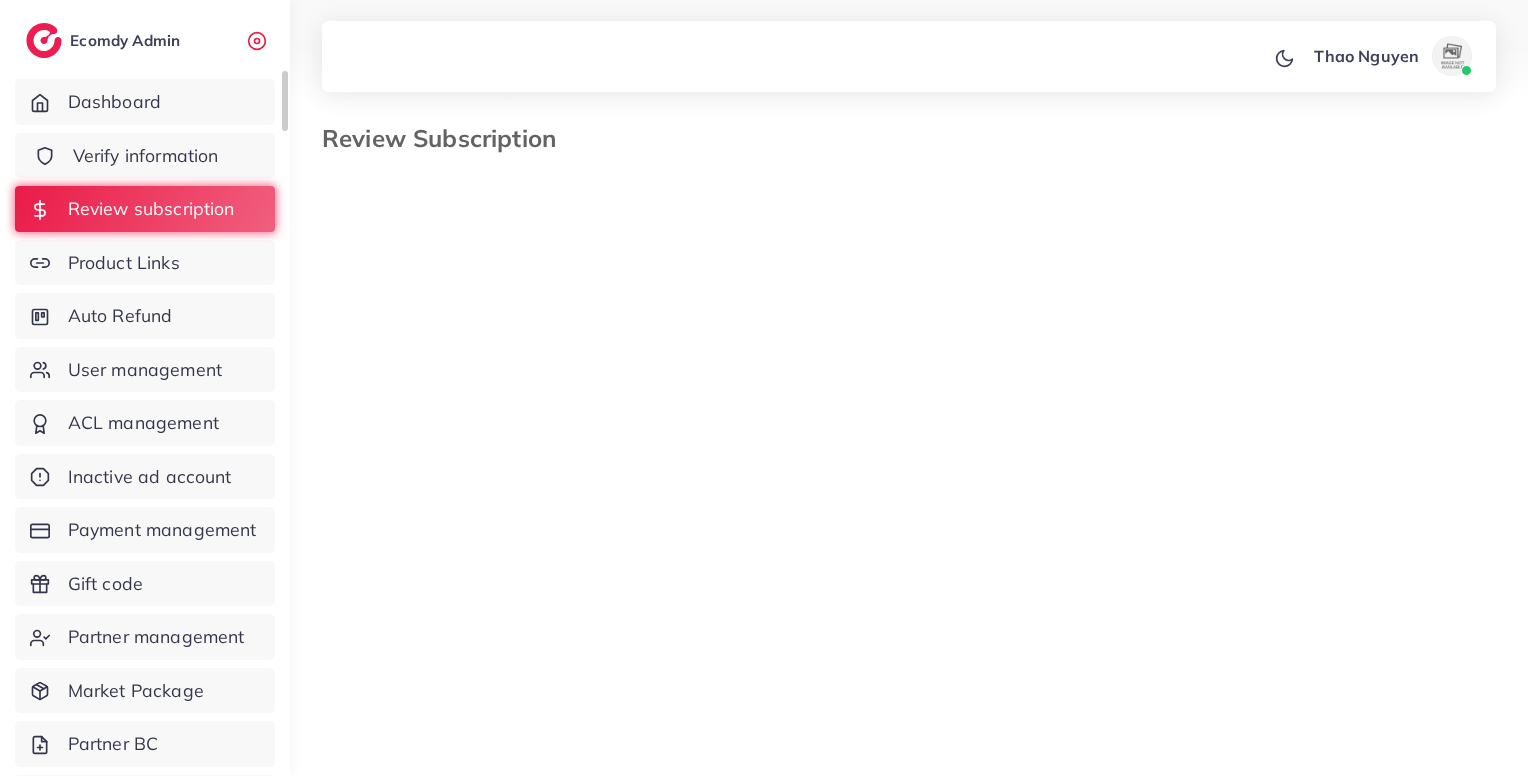 select on "*******" 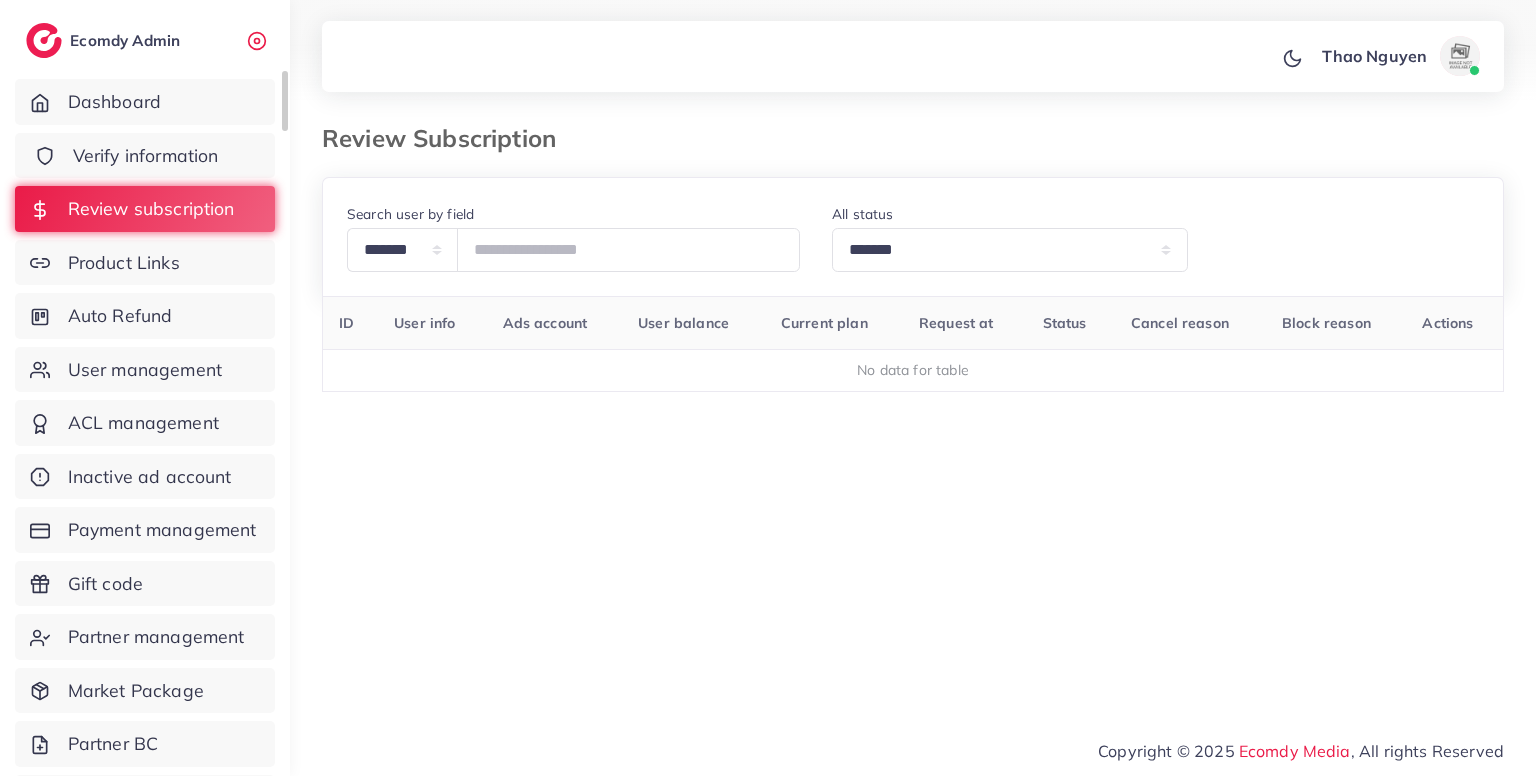 click on "Verify information" at bounding box center [146, 156] 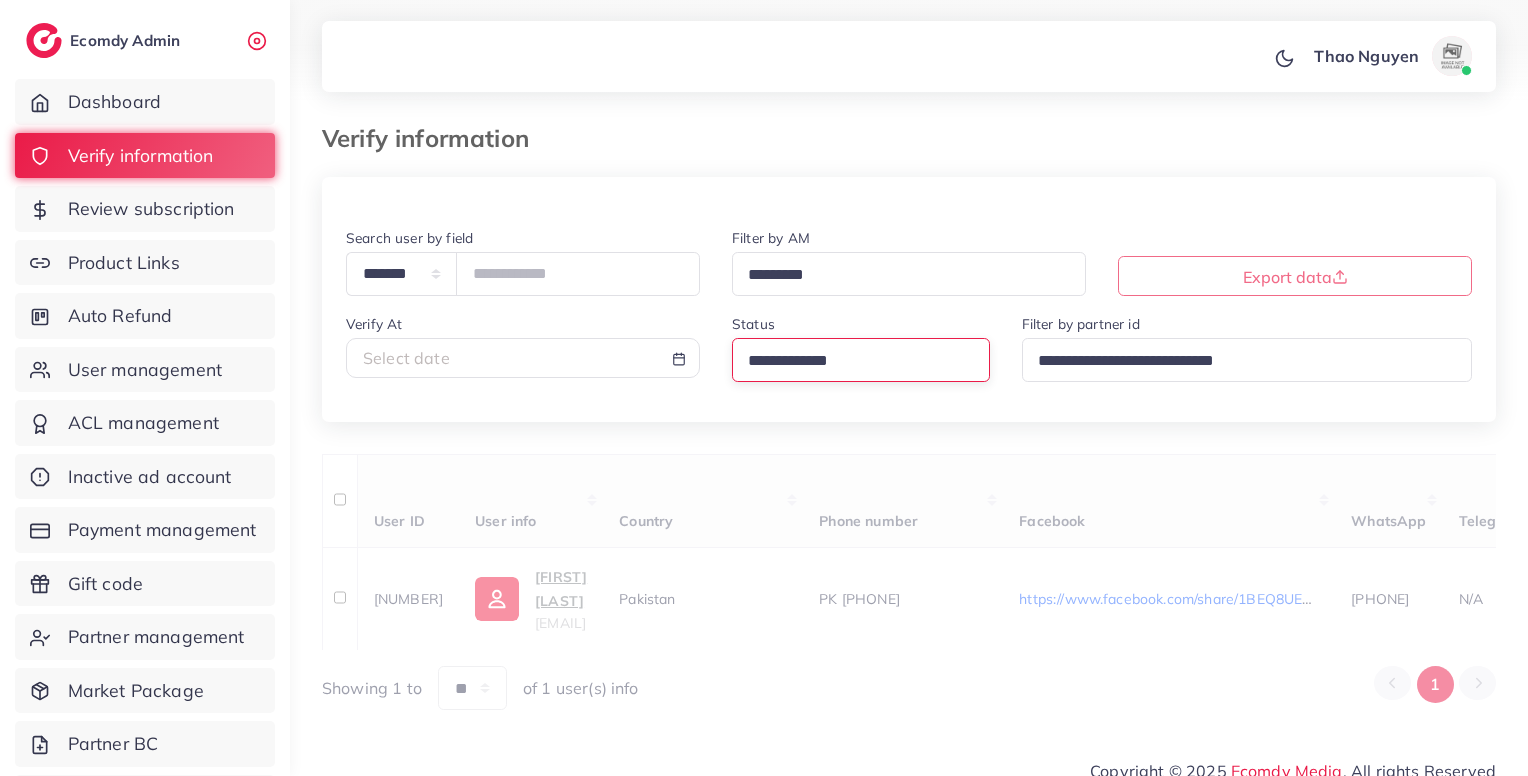 click at bounding box center [852, 361] 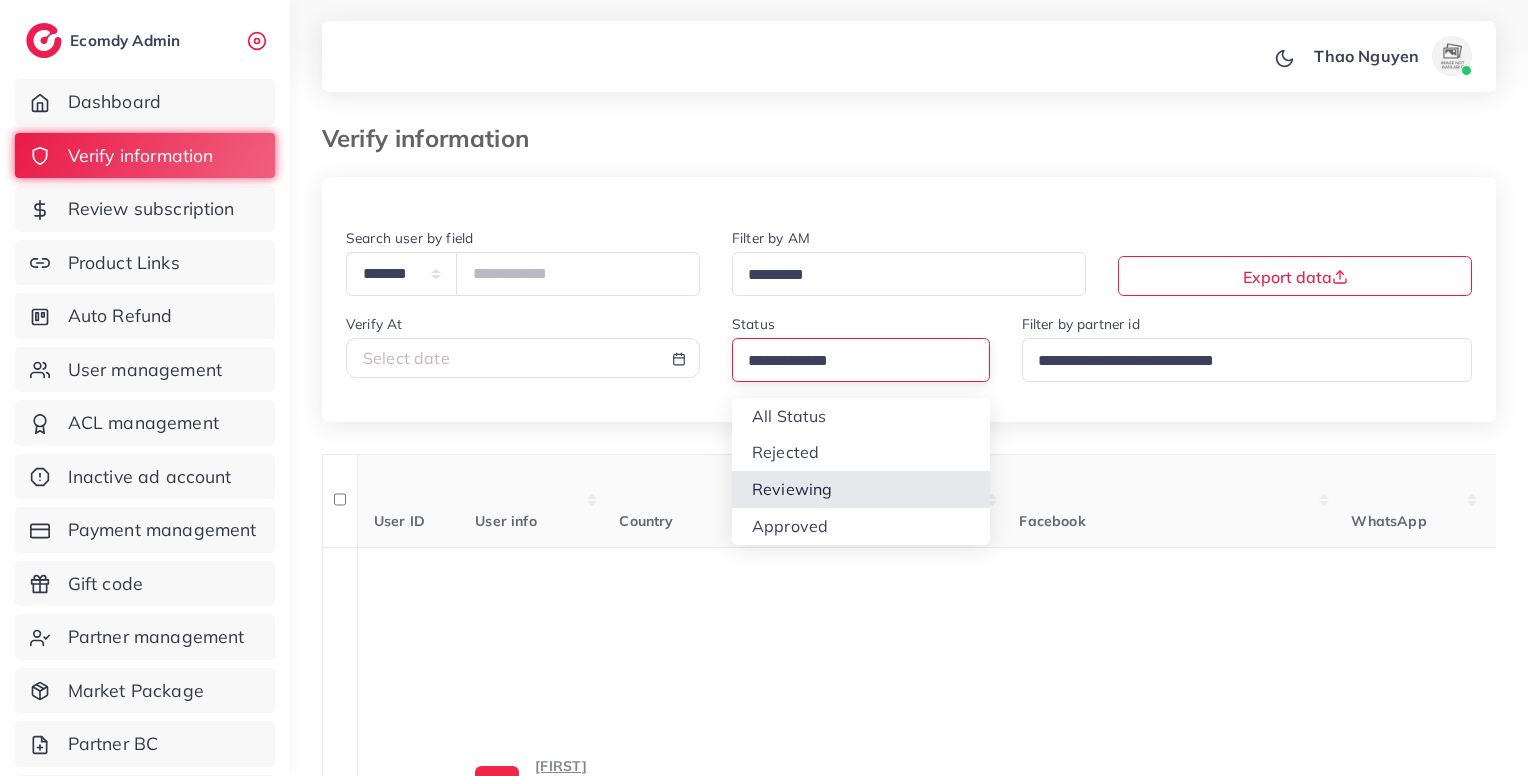 click on "**********" at bounding box center [909, 1791] 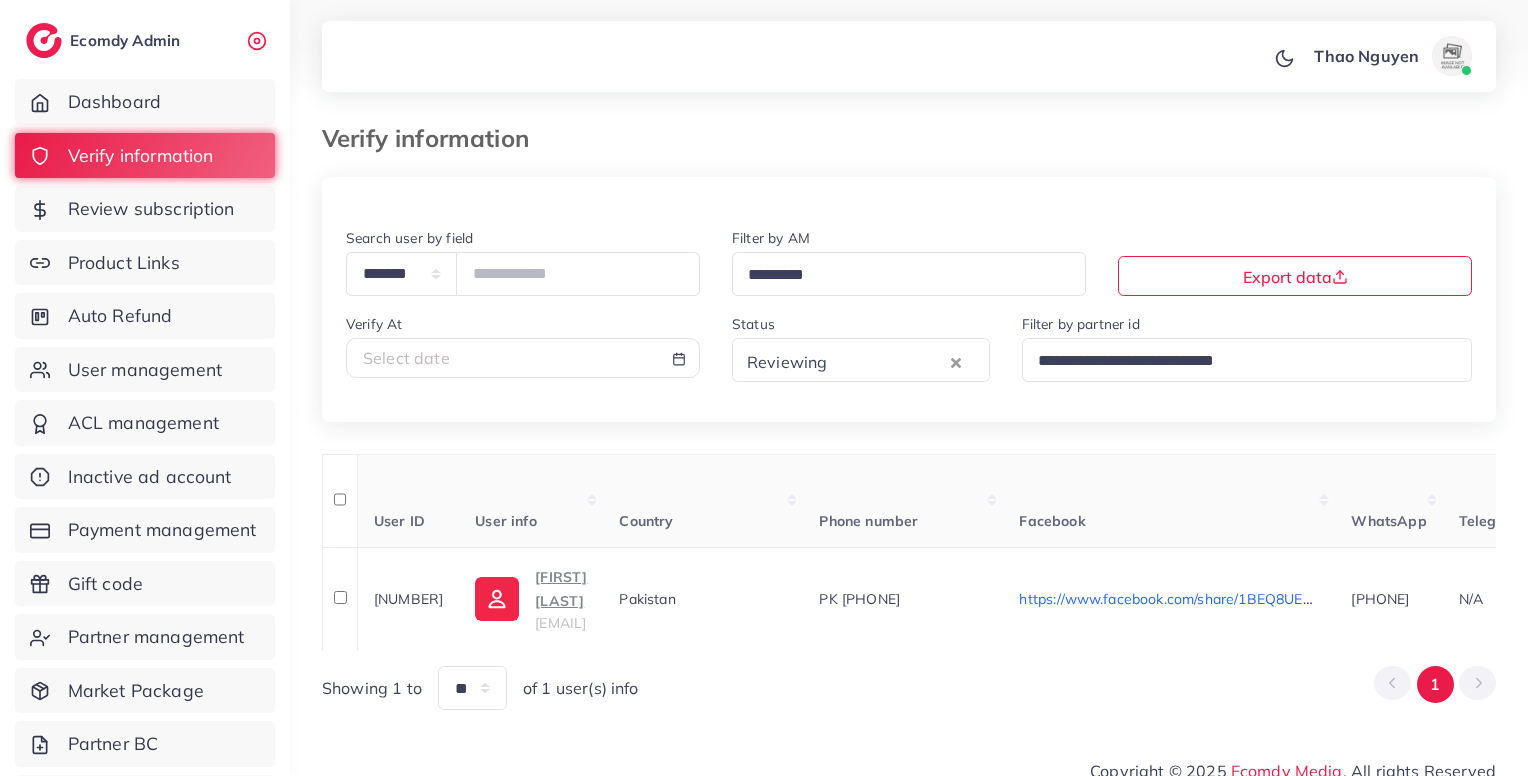 scroll, scrollTop: 28, scrollLeft: 0, axis: vertical 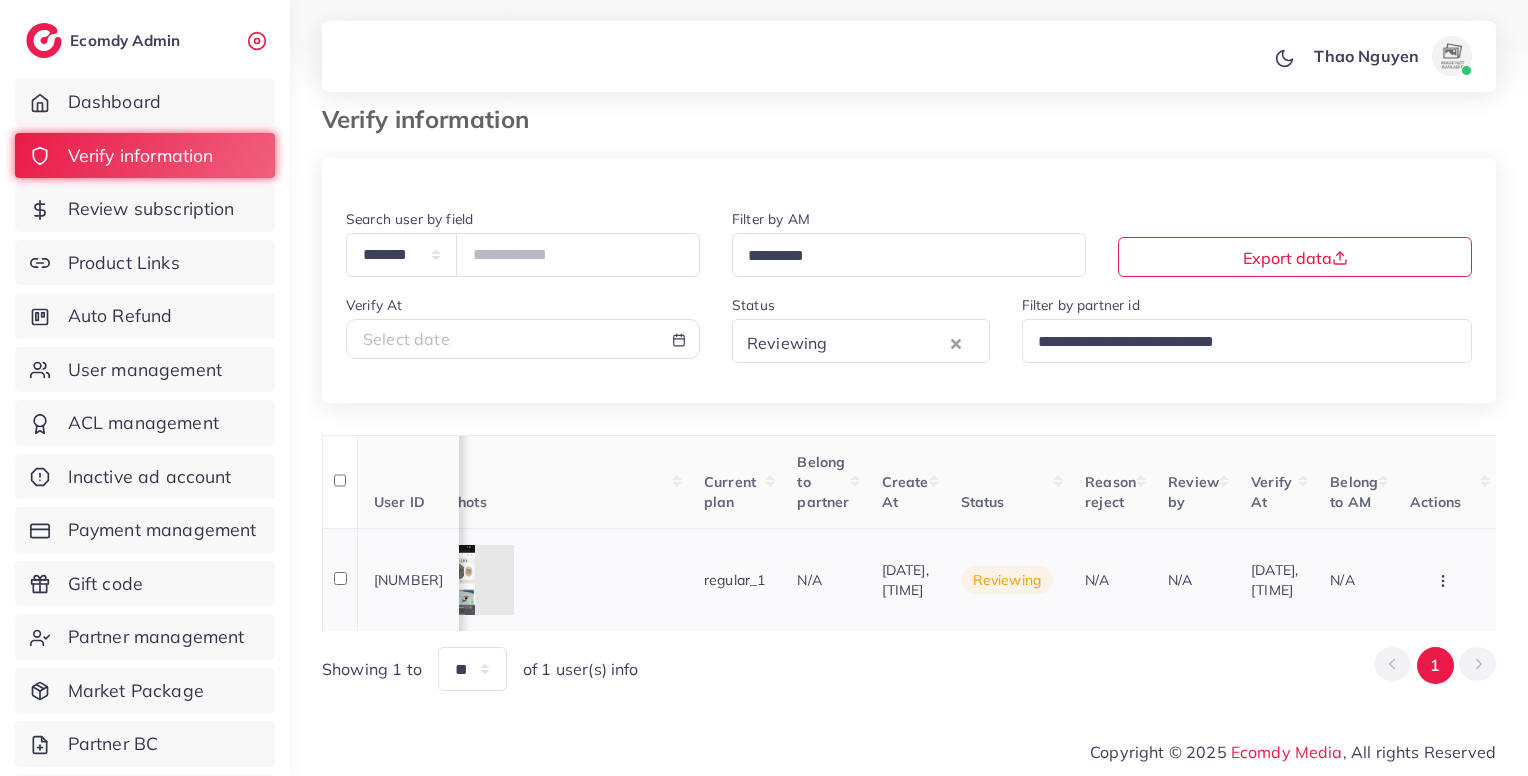 click at bounding box center (1445, 580) 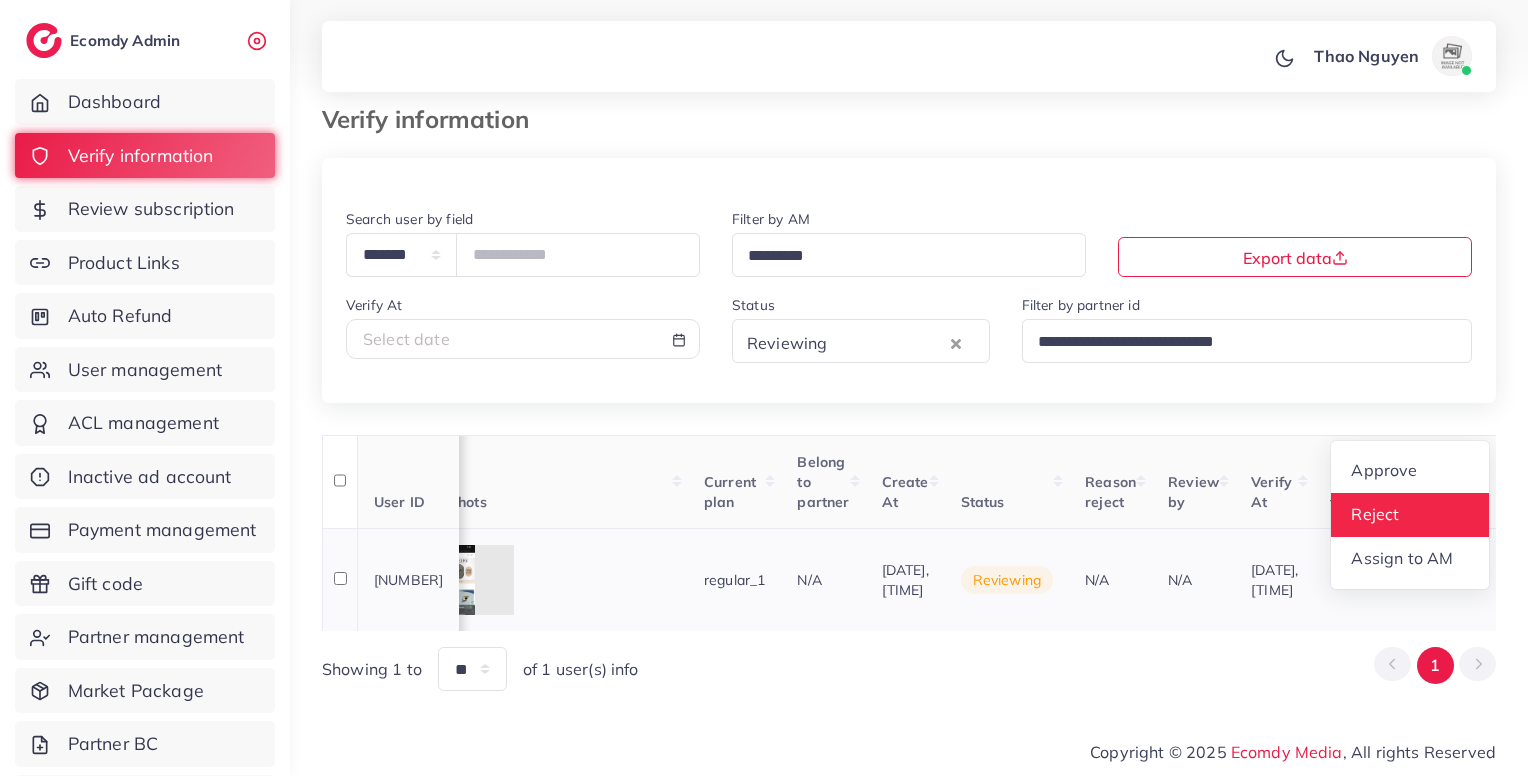 click on "Reject" at bounding box center [1410, 515] 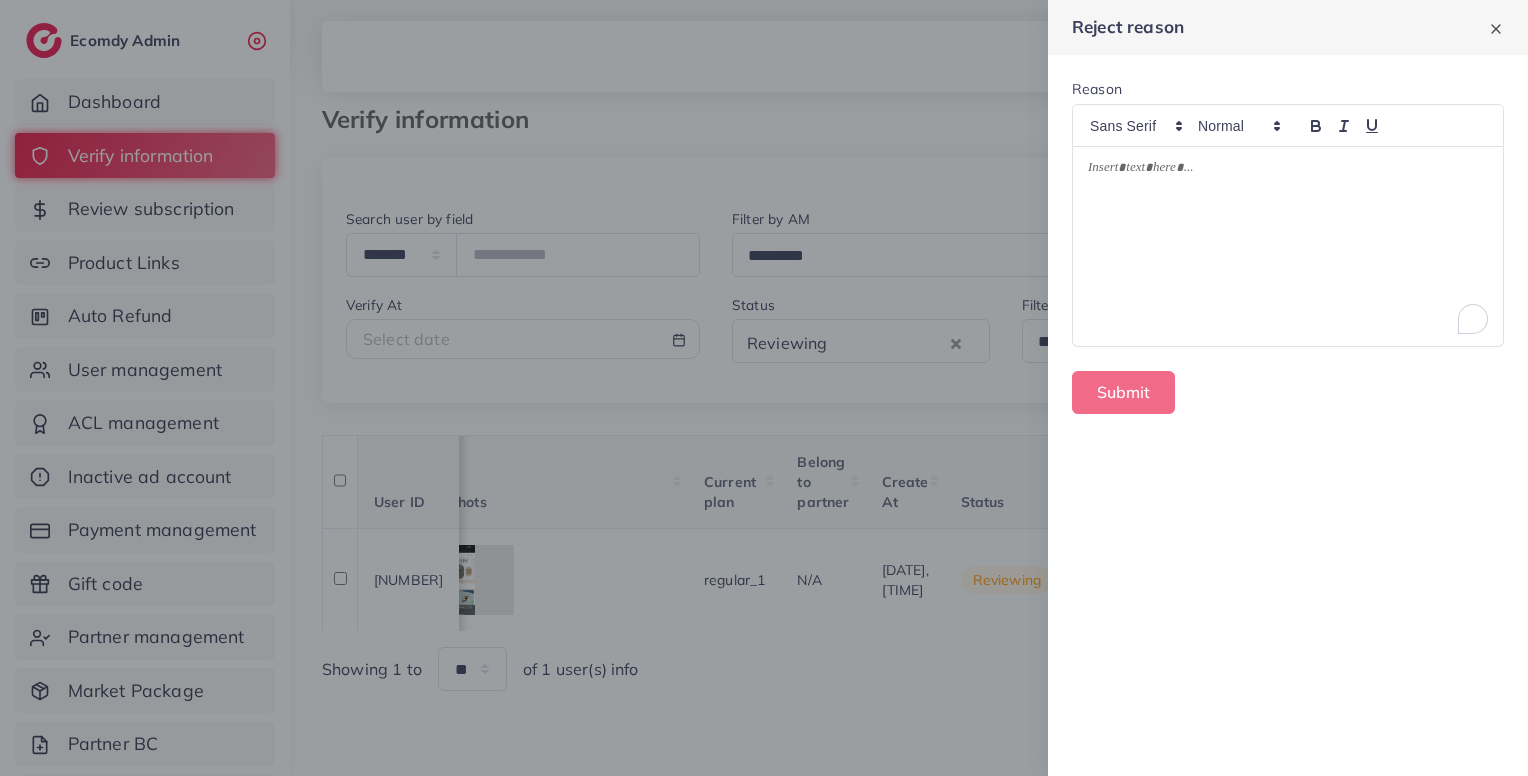 click at bounding box center [1288, 246] 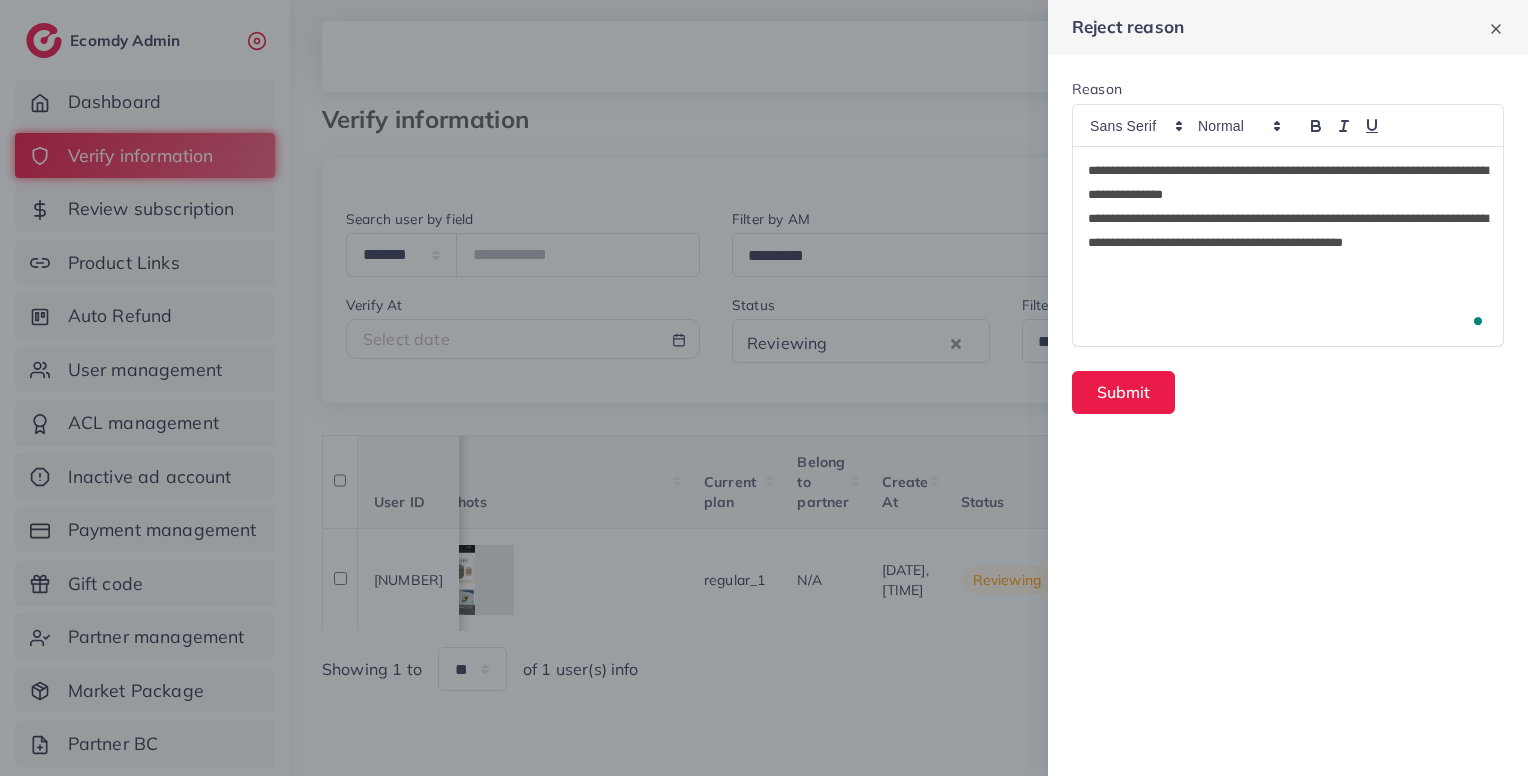 scroll, scrollTop: 0, scrollLeft: 0, axis: both 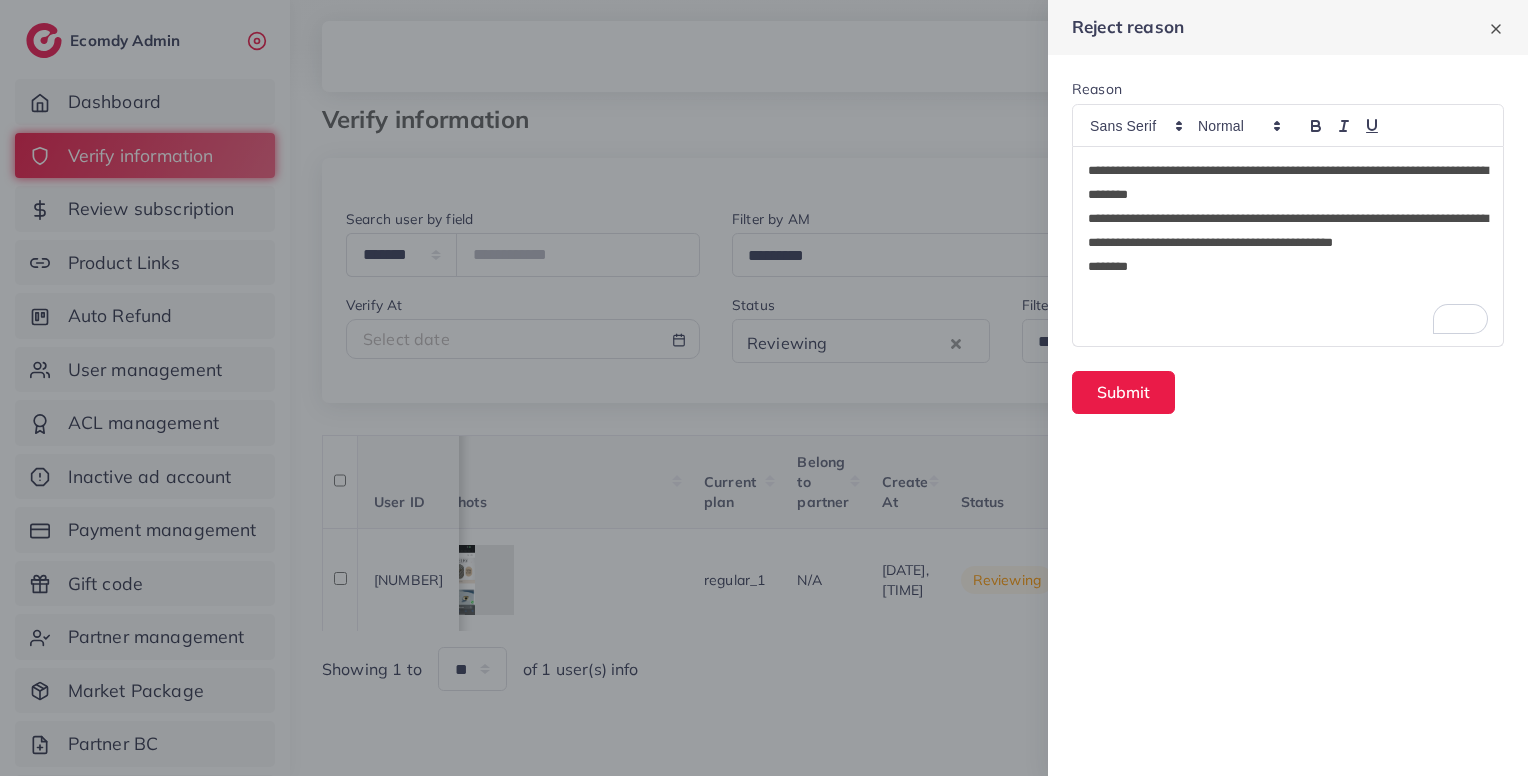 click on "**********" at bounding box center [1288, 183] 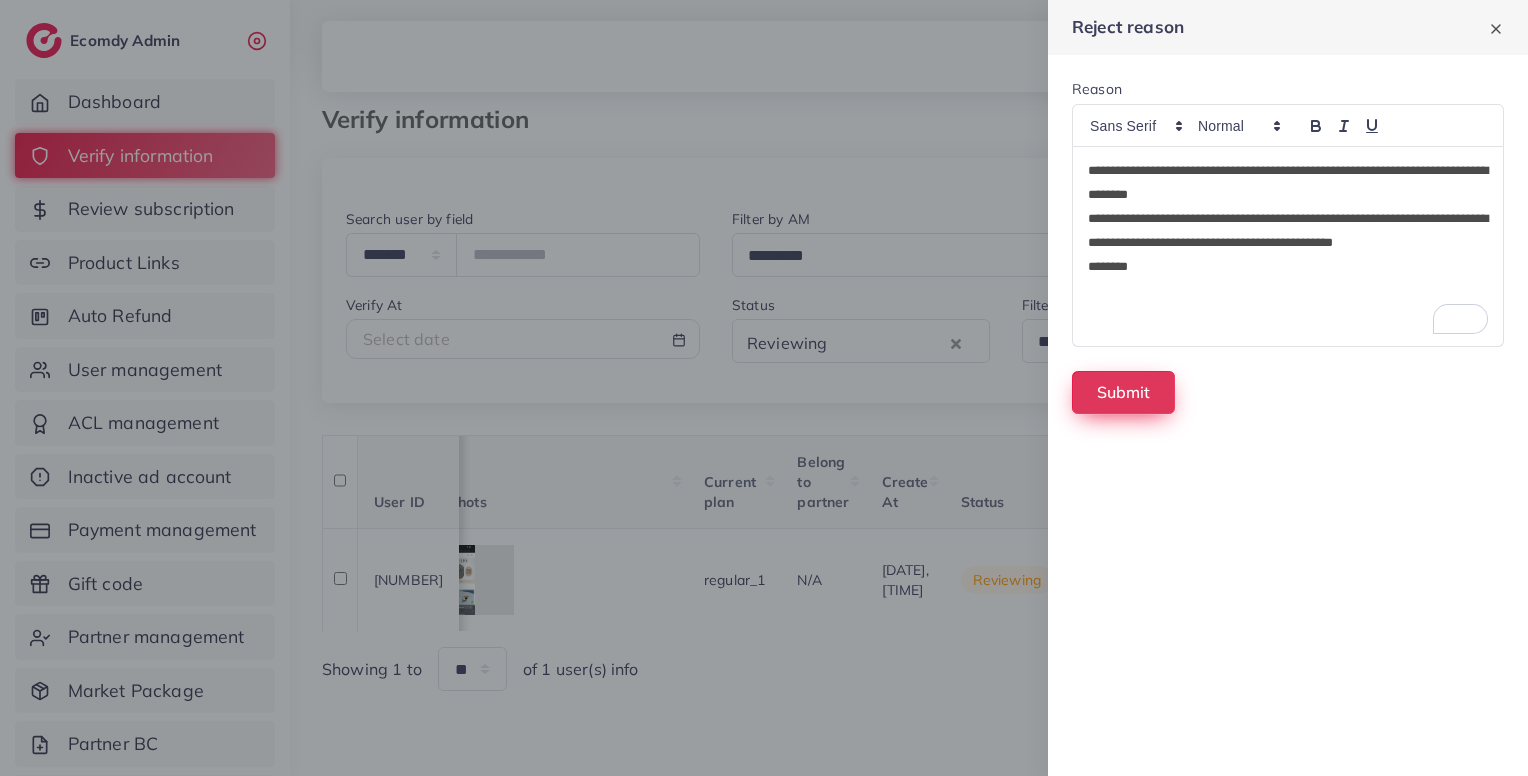 click on "Submit" at bounding box center [1123, 392] 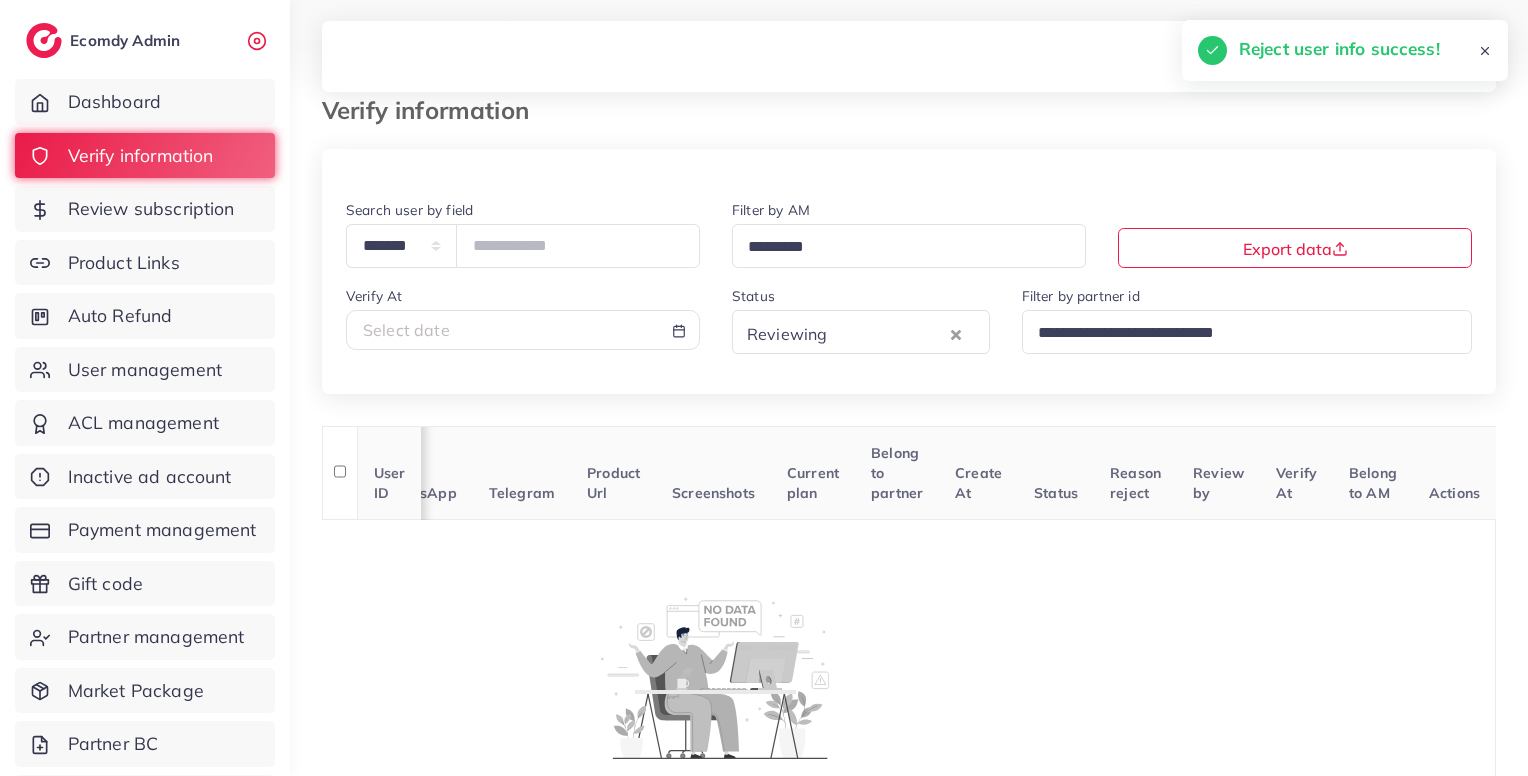 scroll, scrollTop: 0, scrollLeft: 376, axis: horizontal 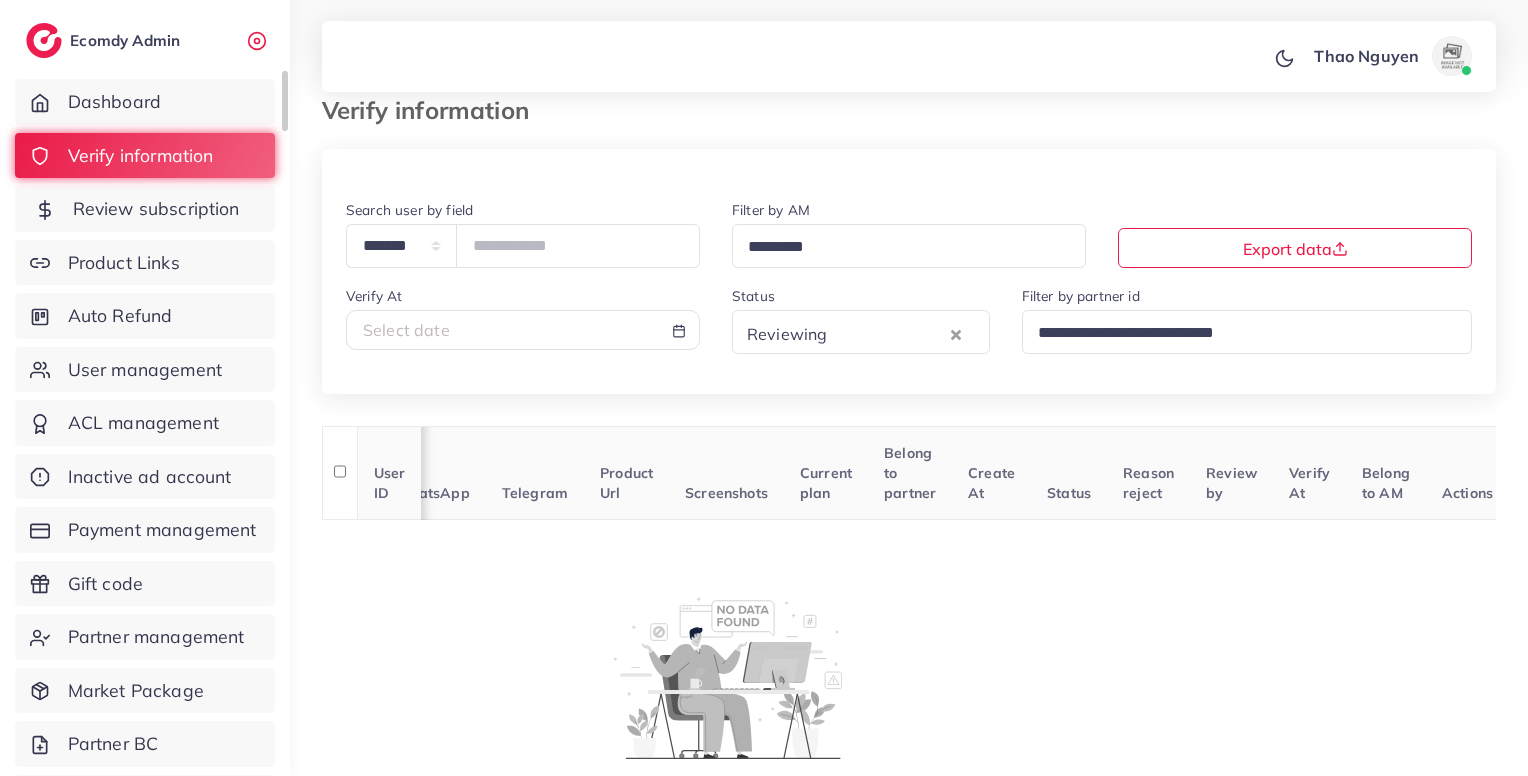 click on "Review subscription" at bounding box center (156, 209) 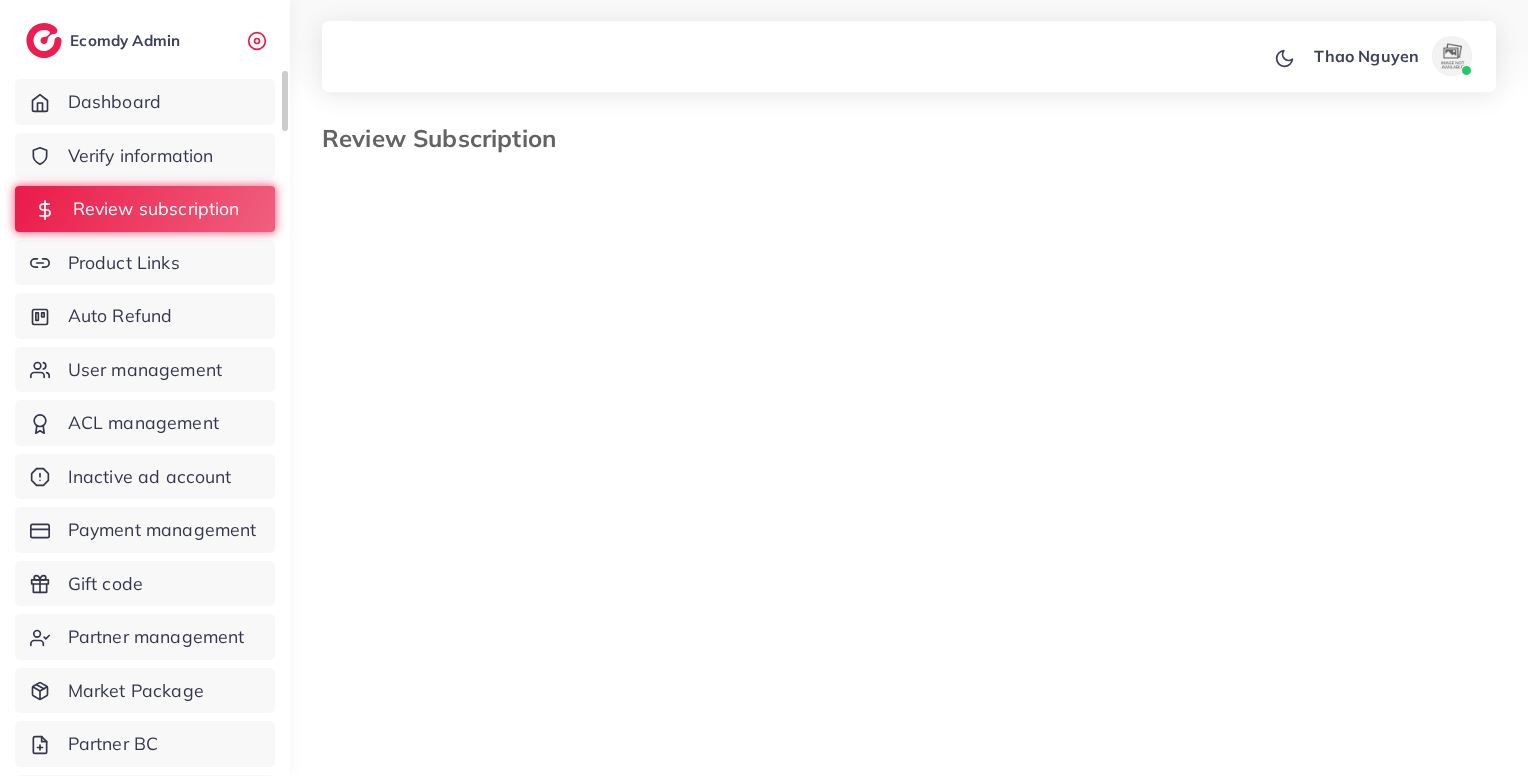 select on "*******" 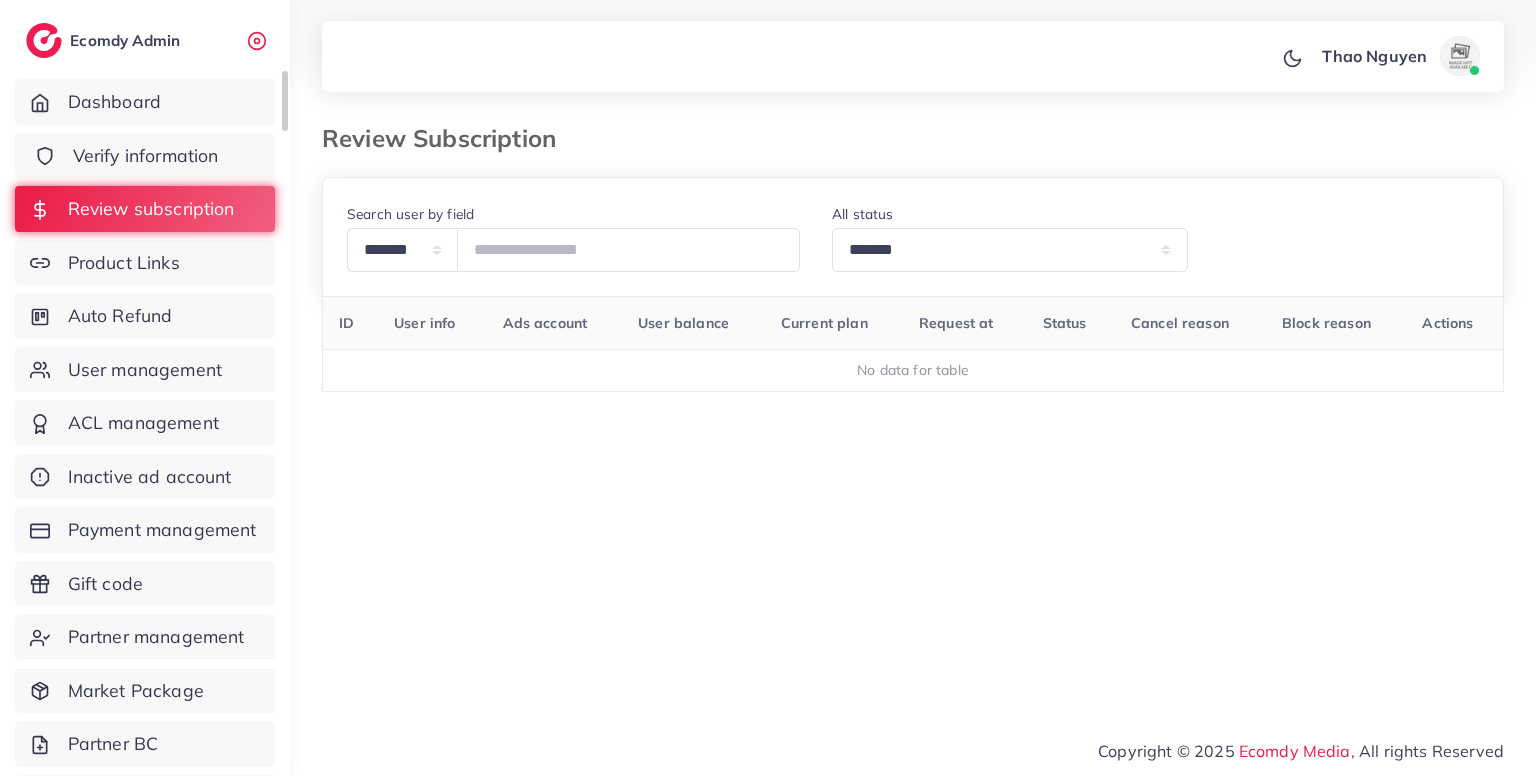 click on "Verify information" at bounding box center (146, 156) 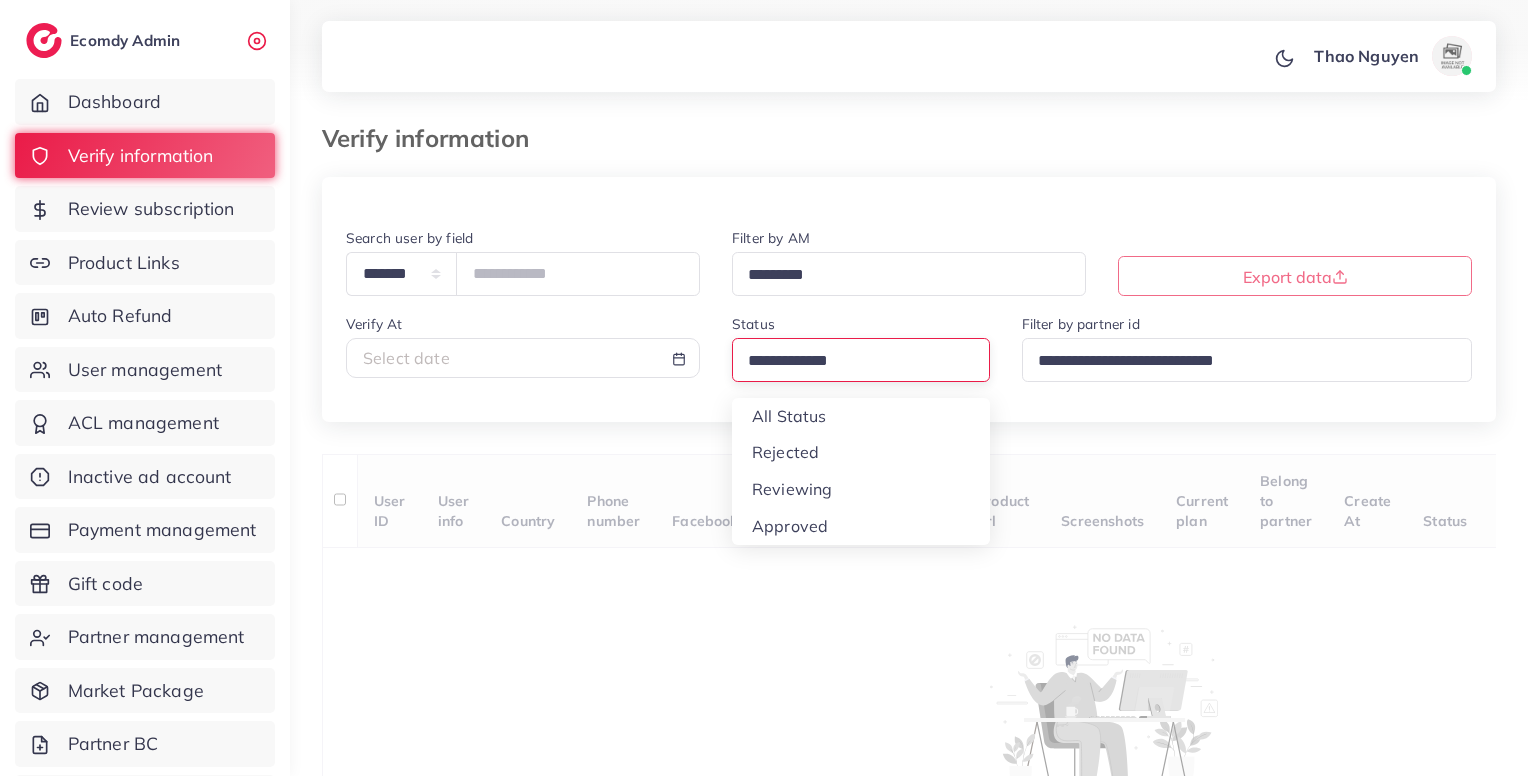 click at bounding box center (852, 361) 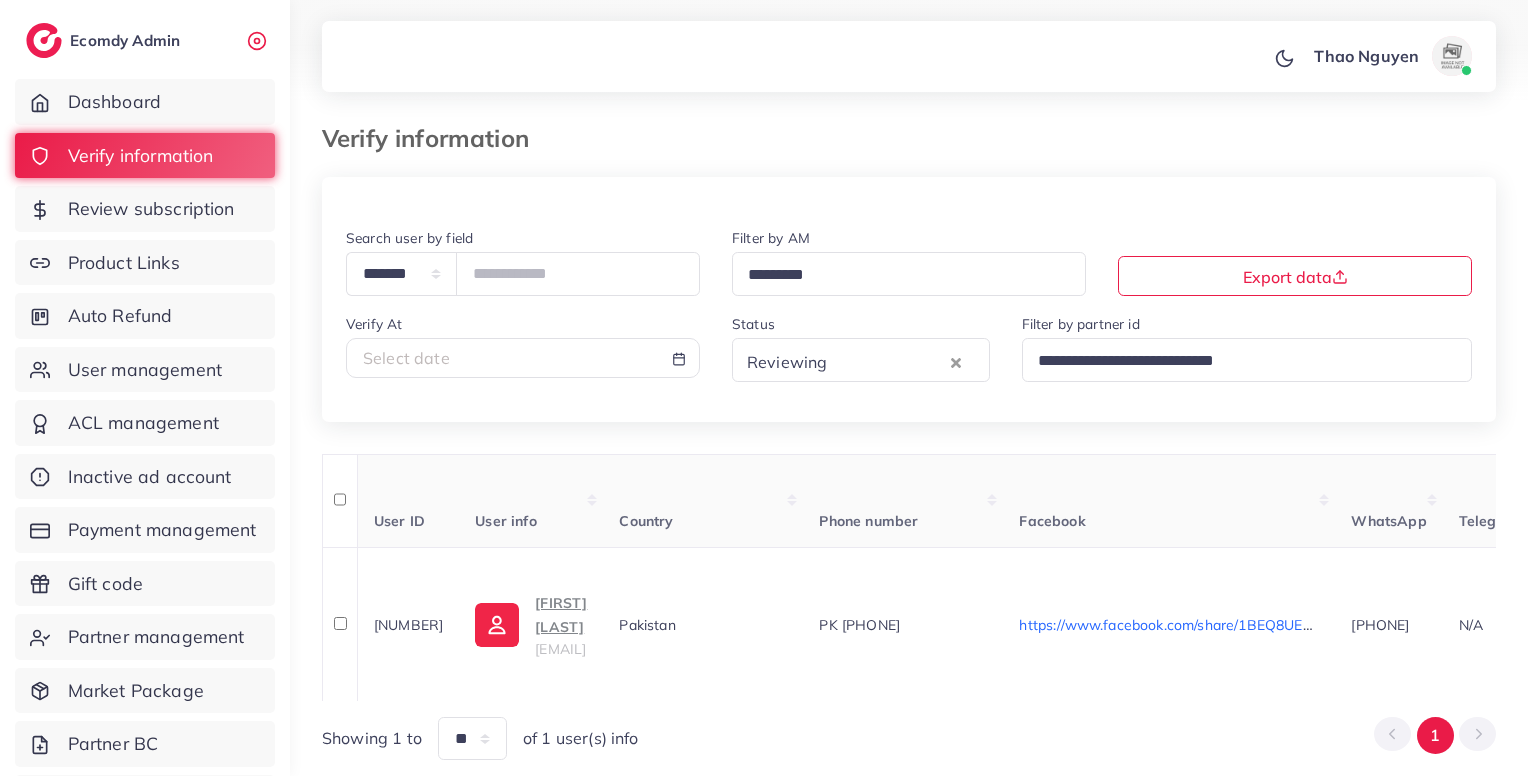 scroll, scrollTop: 79, scrollLeft: 0, axis: vertical 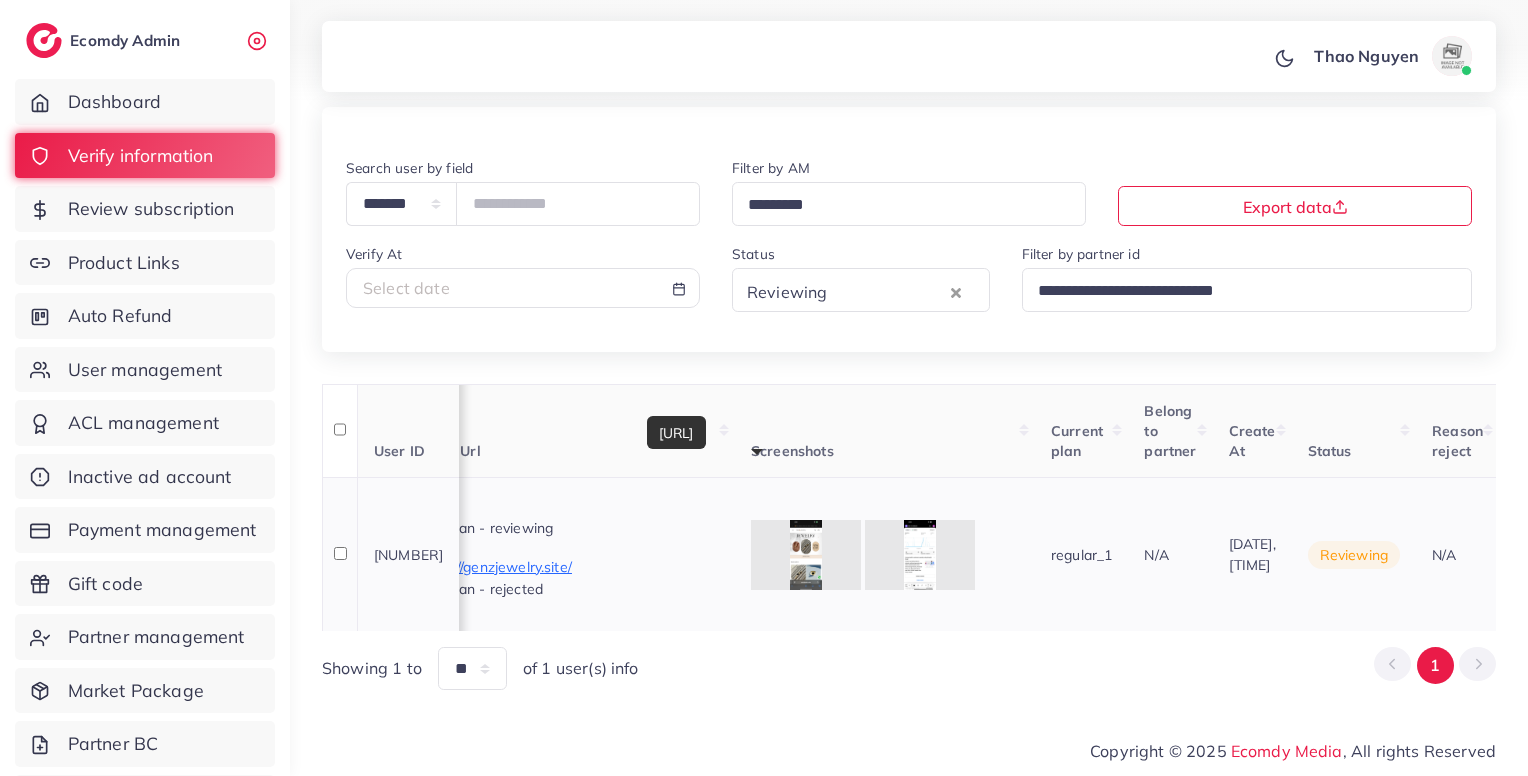 click on "[URL]" at bounding box center [569, 506] 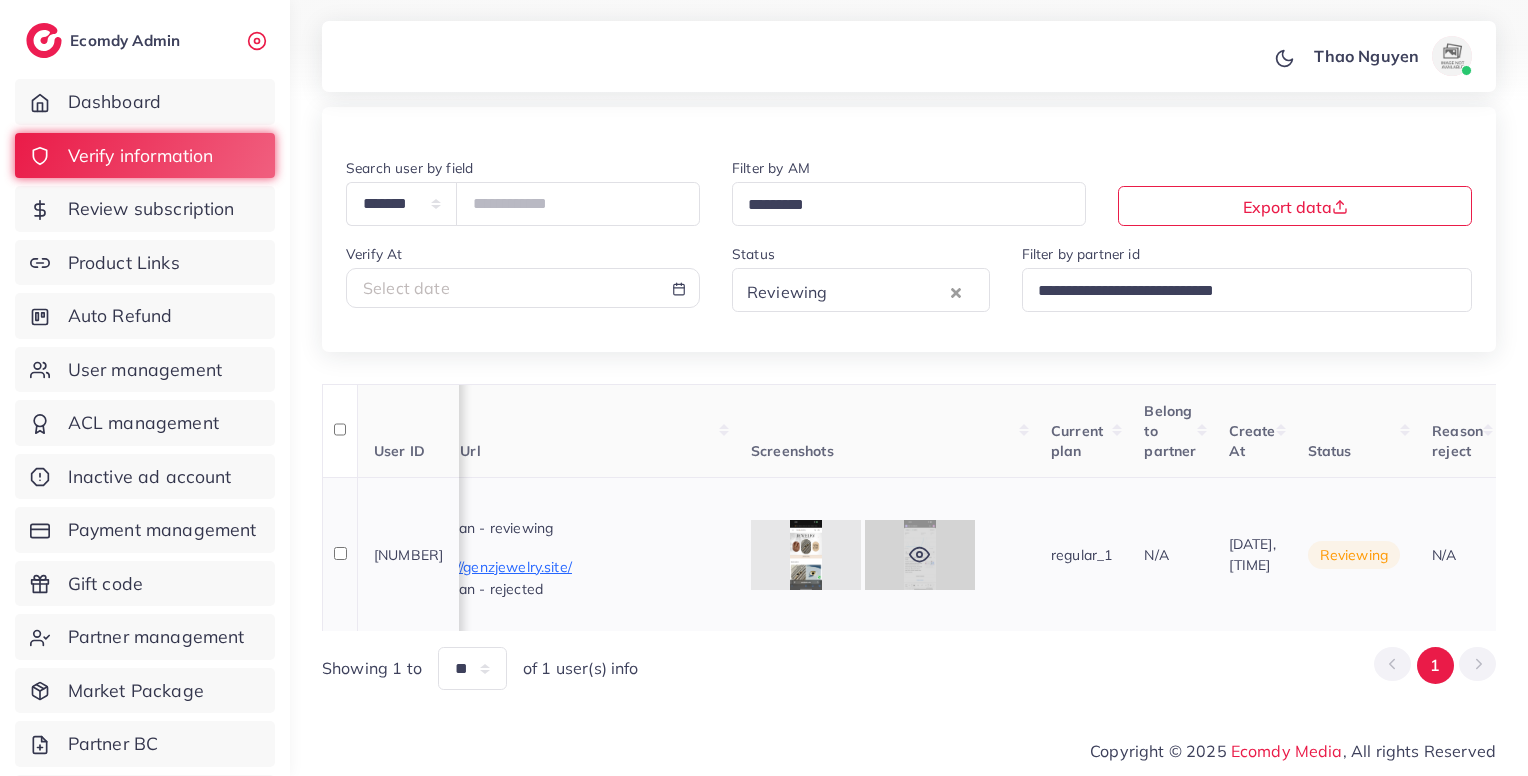 click at bounding box center (920, 555) 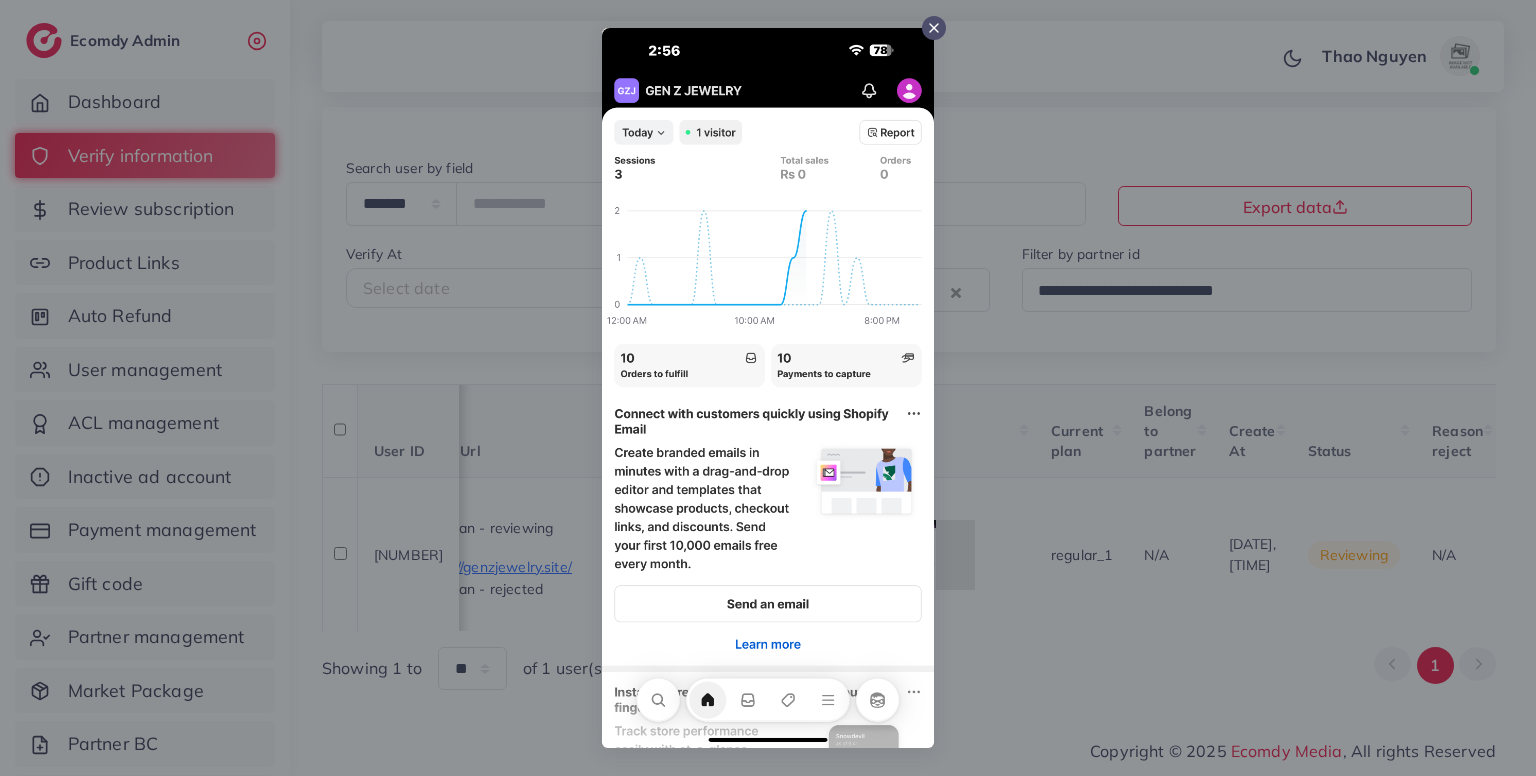 click at bounding box center (768, 388) 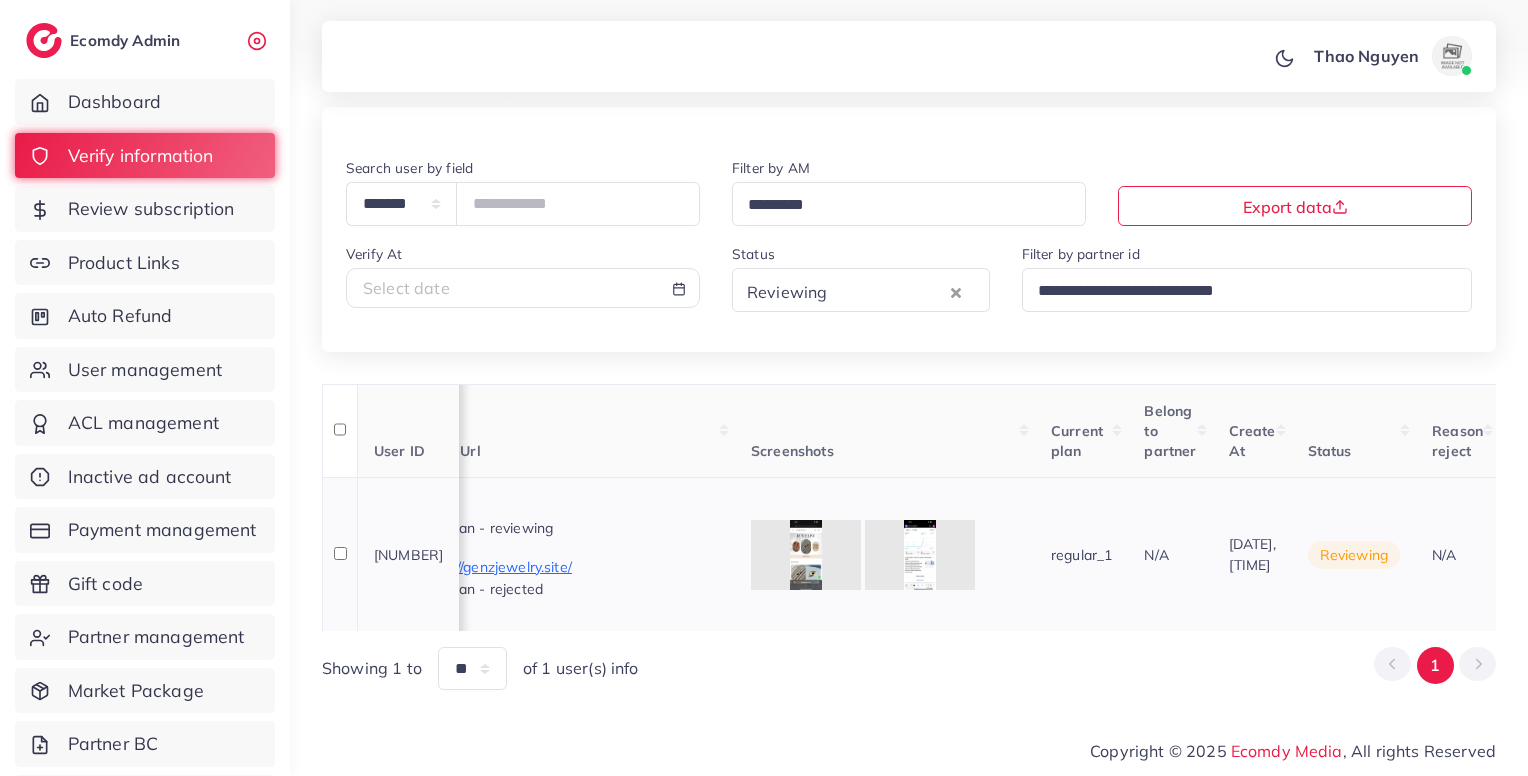 scroll, scrollTop: 0, scrollLeft: 1752, axis: horizontal 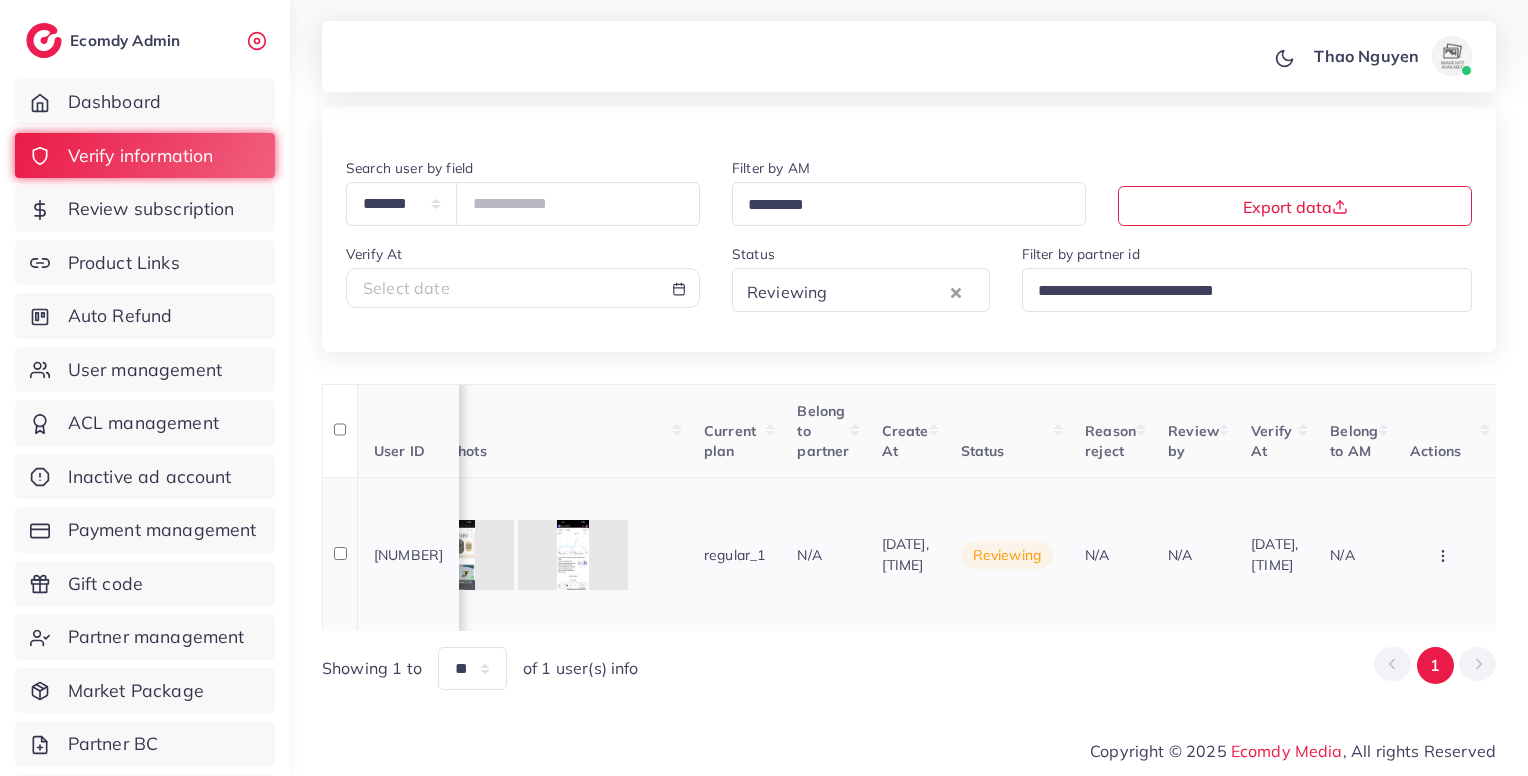 click at bounding box center (1445, 554) 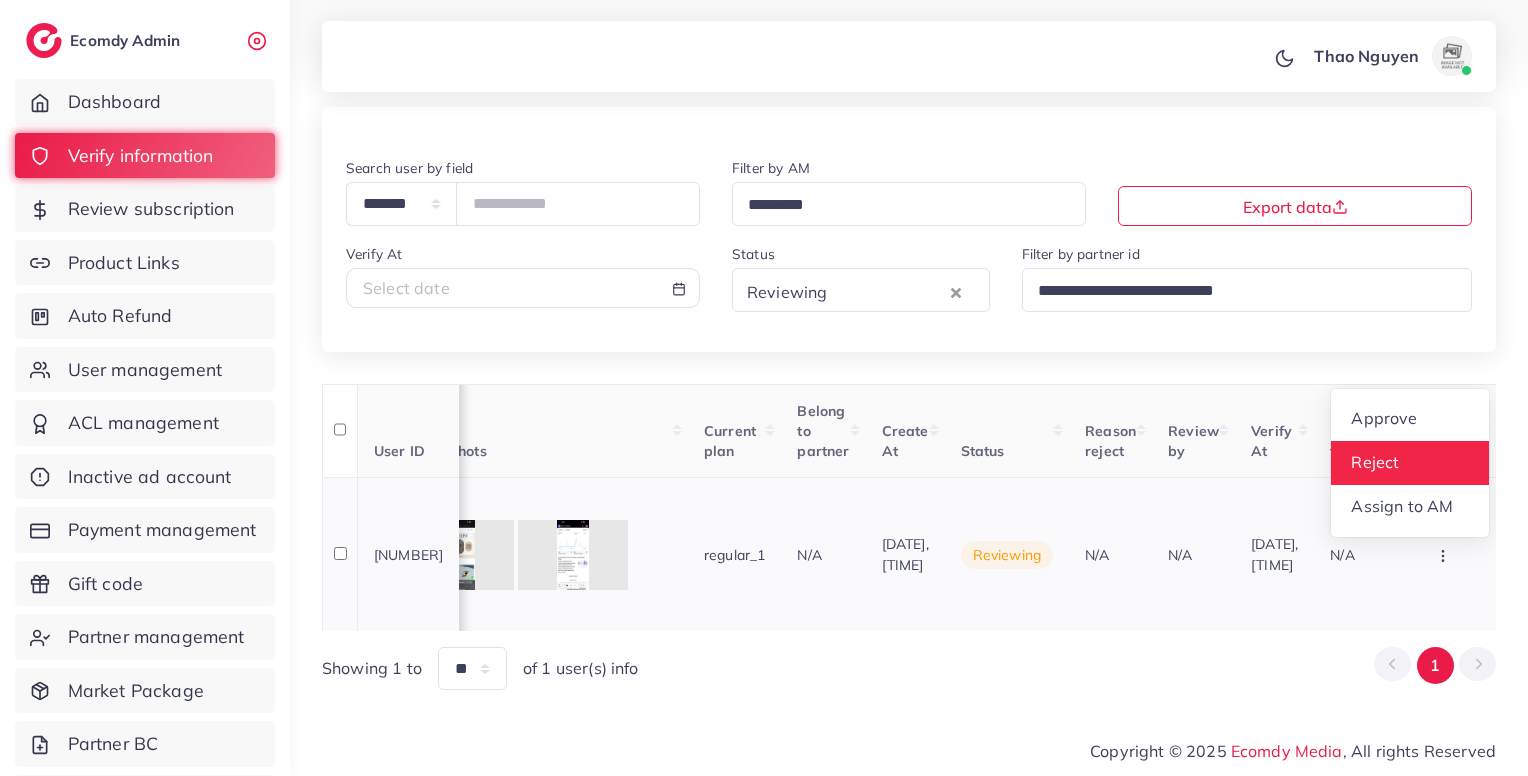 click on "Reject" at bounding box center [1410, 463] 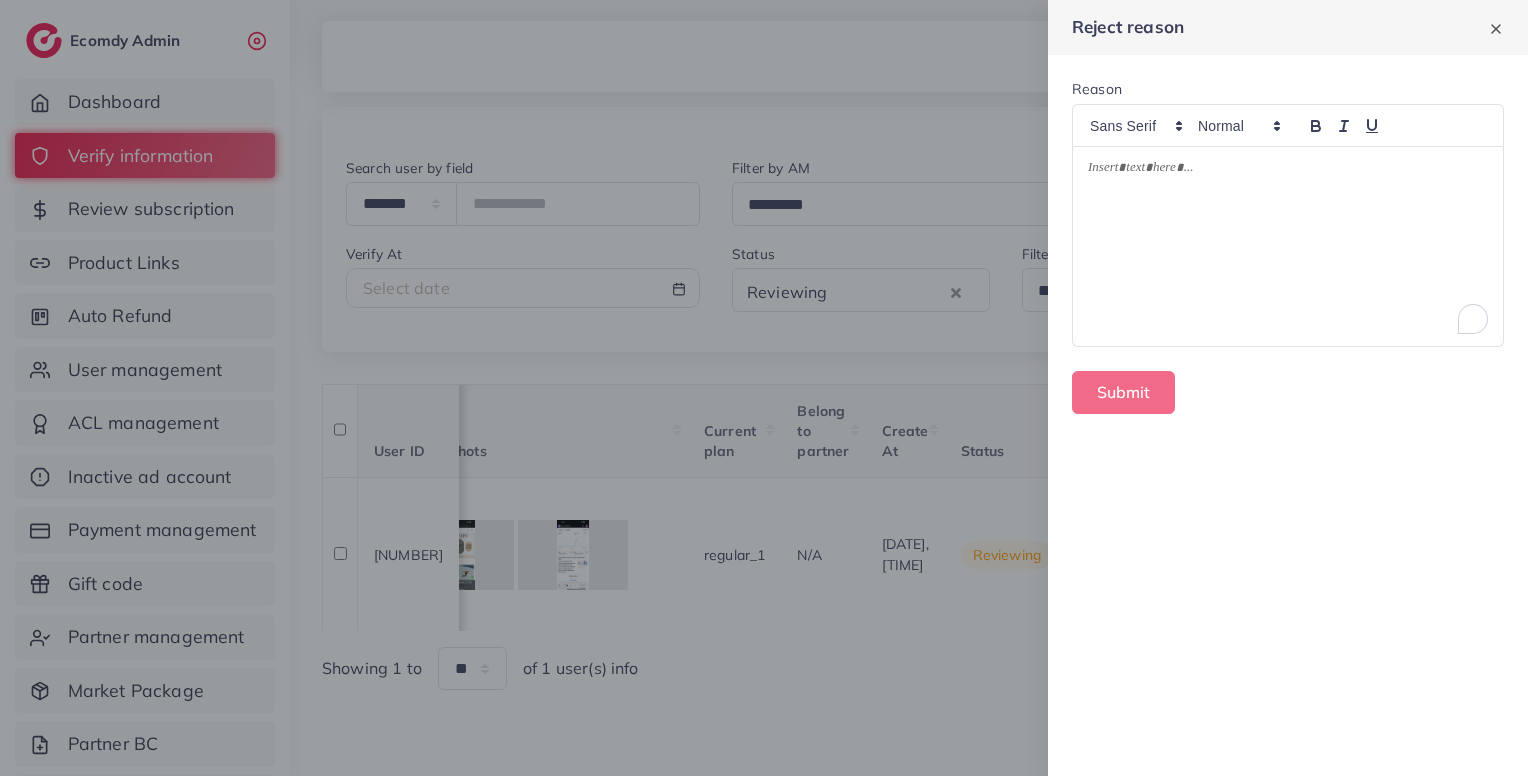 click at bounding box center (1288, 246) 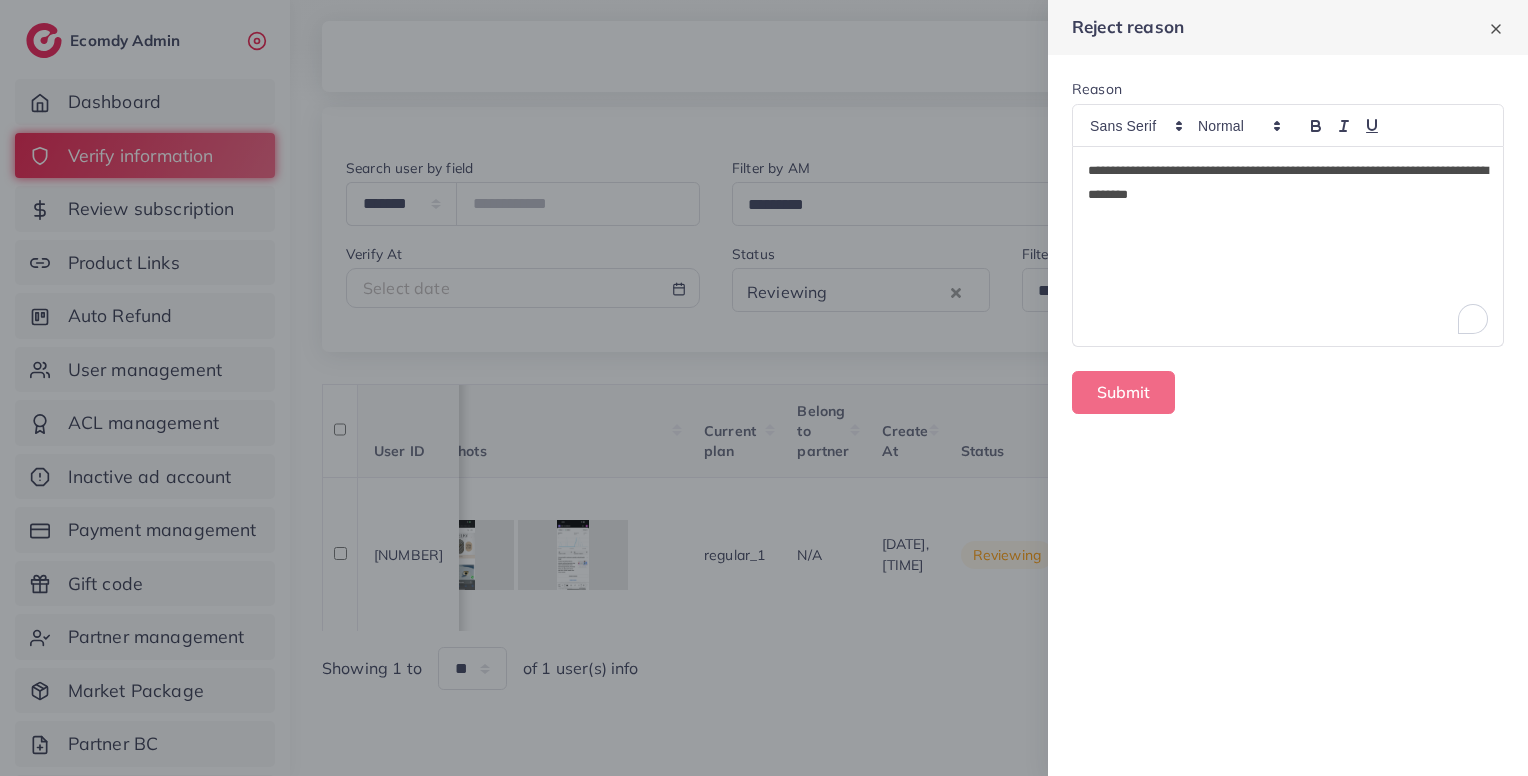scroll, scrollTop: 0, scrollLeft: 0, axis: both 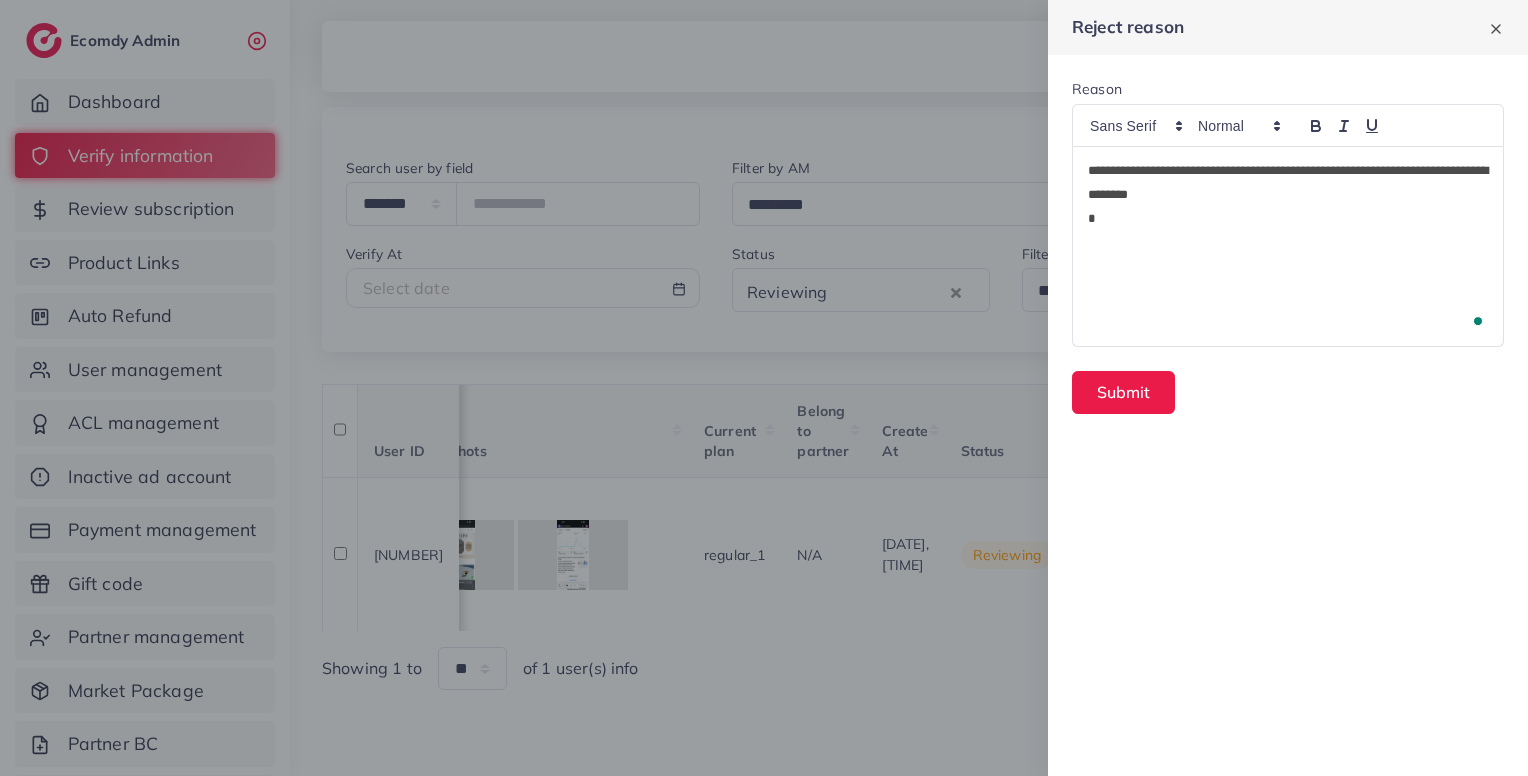 type 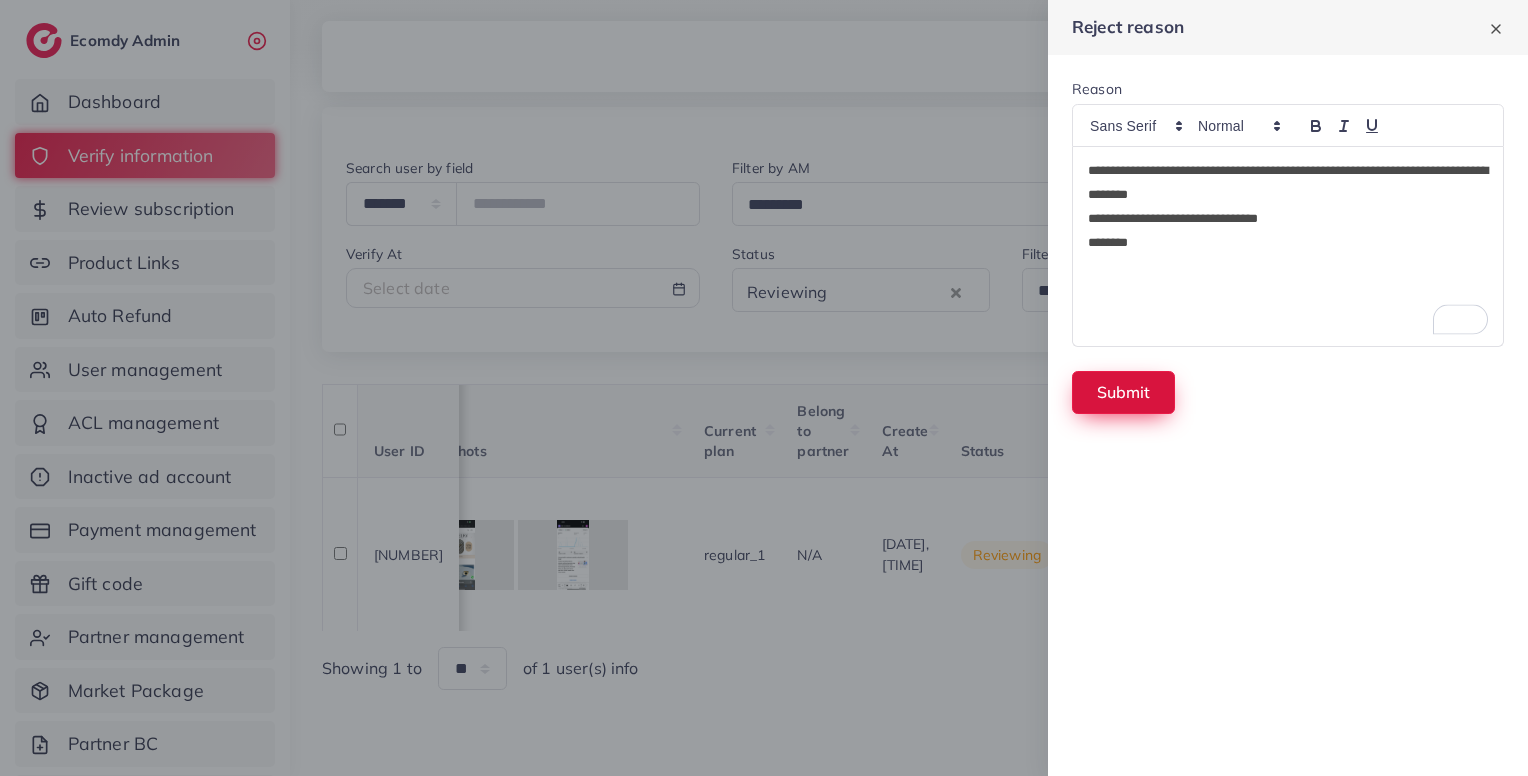 click on "Submit" at bounding box center (1123, 392) 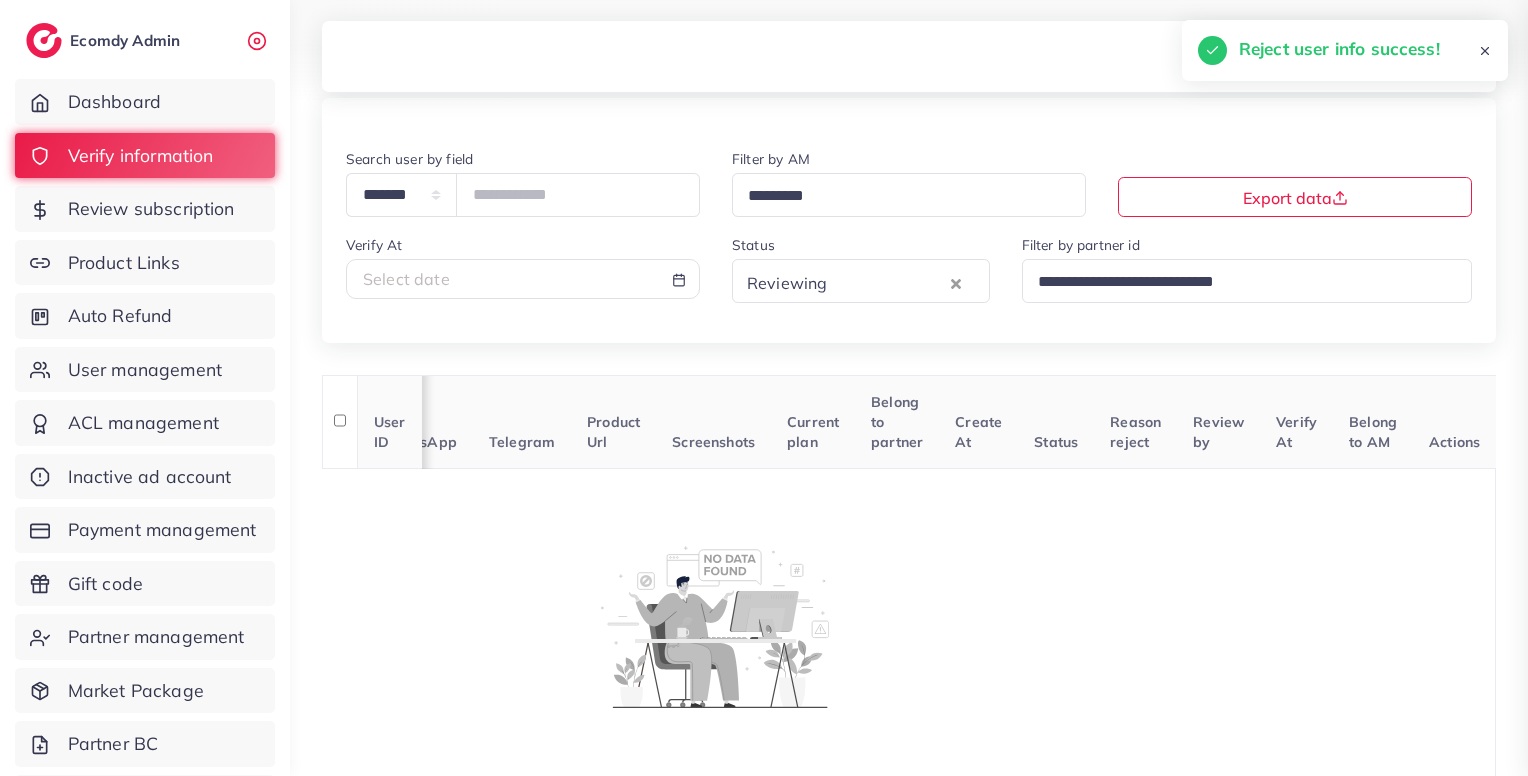 scroll, scrollTop: 0, scrollLeft: 376, axis: horizontal 